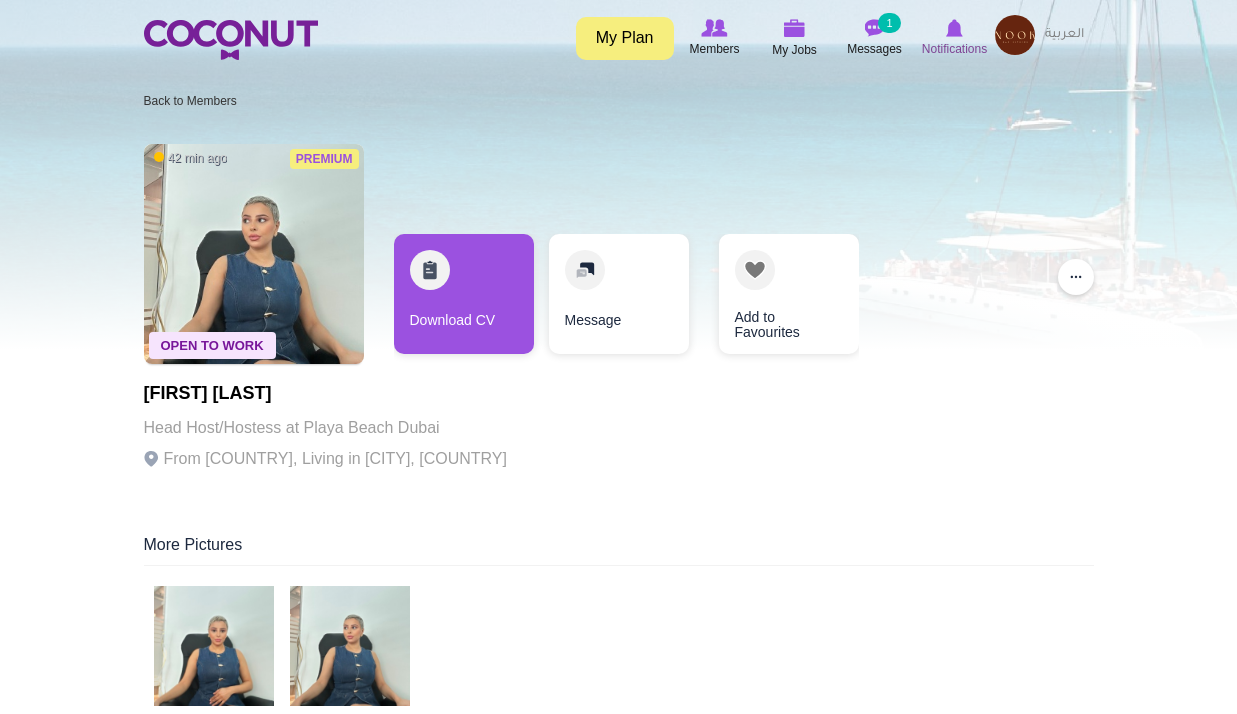 scroll, scrollTop: 0, scrollLeft: 0, axis: both 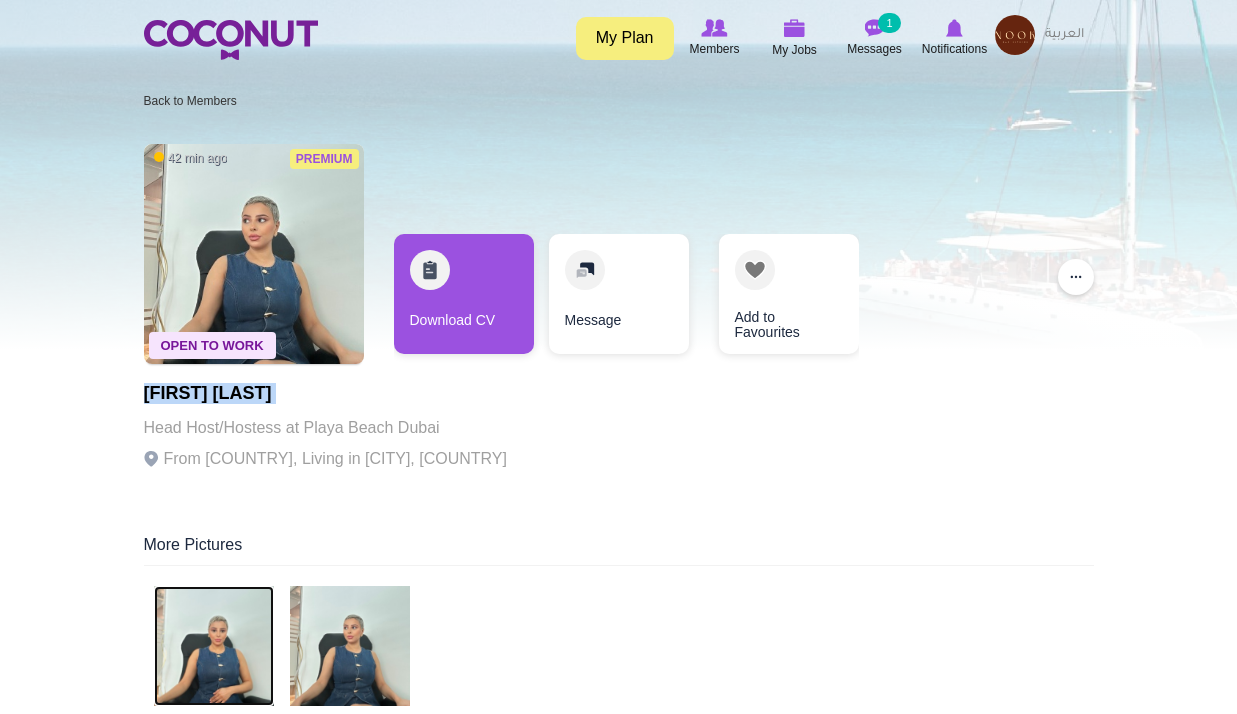 click at bounding box center (214, 646) 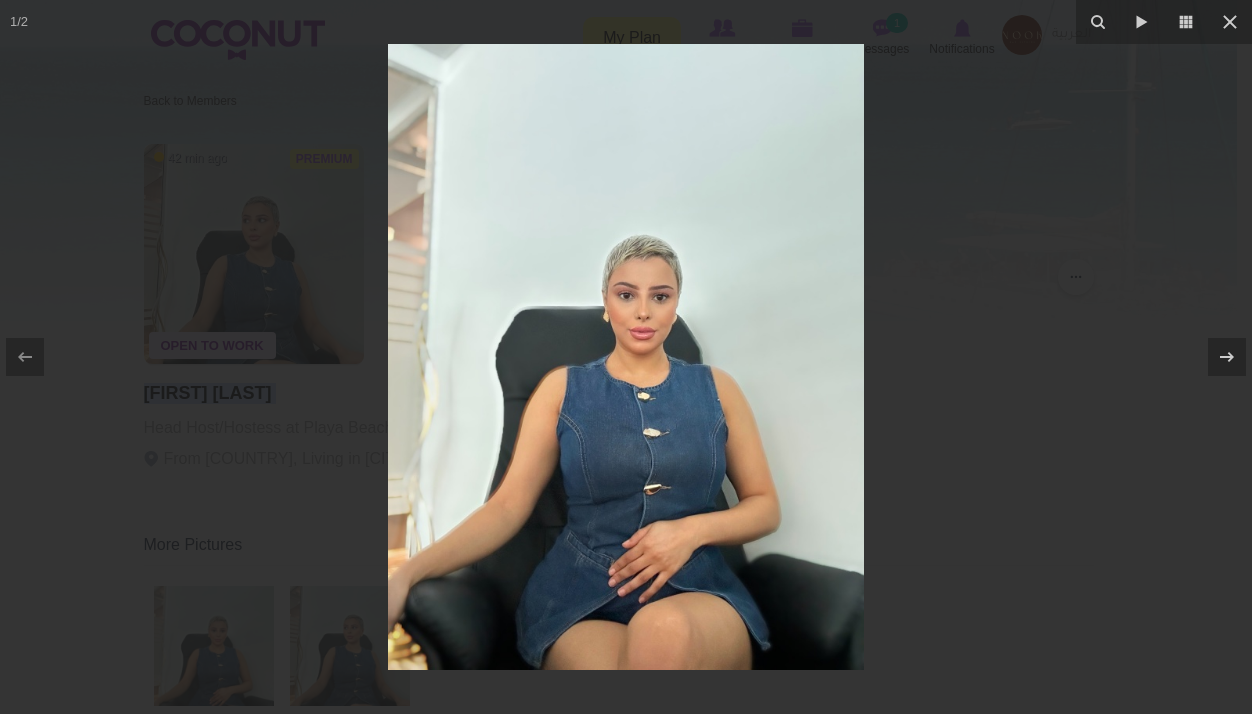 click at bounding box center (626, 357) 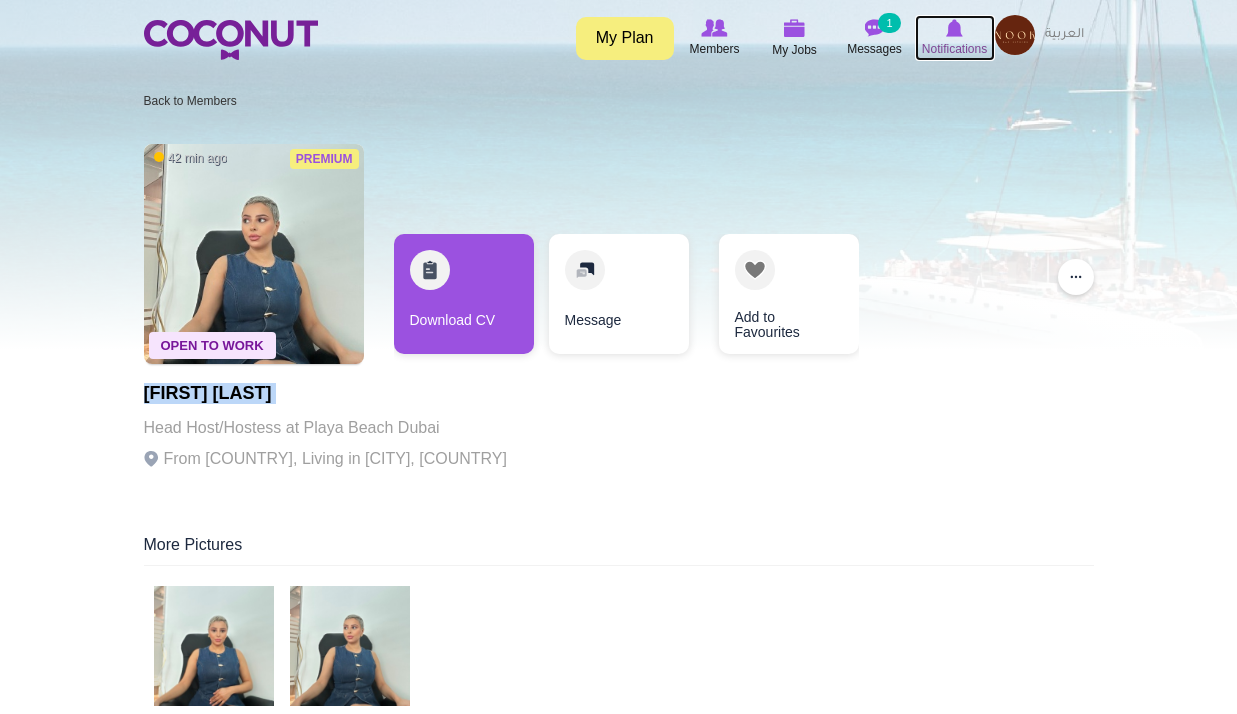 click at bounding box center [955, 28] 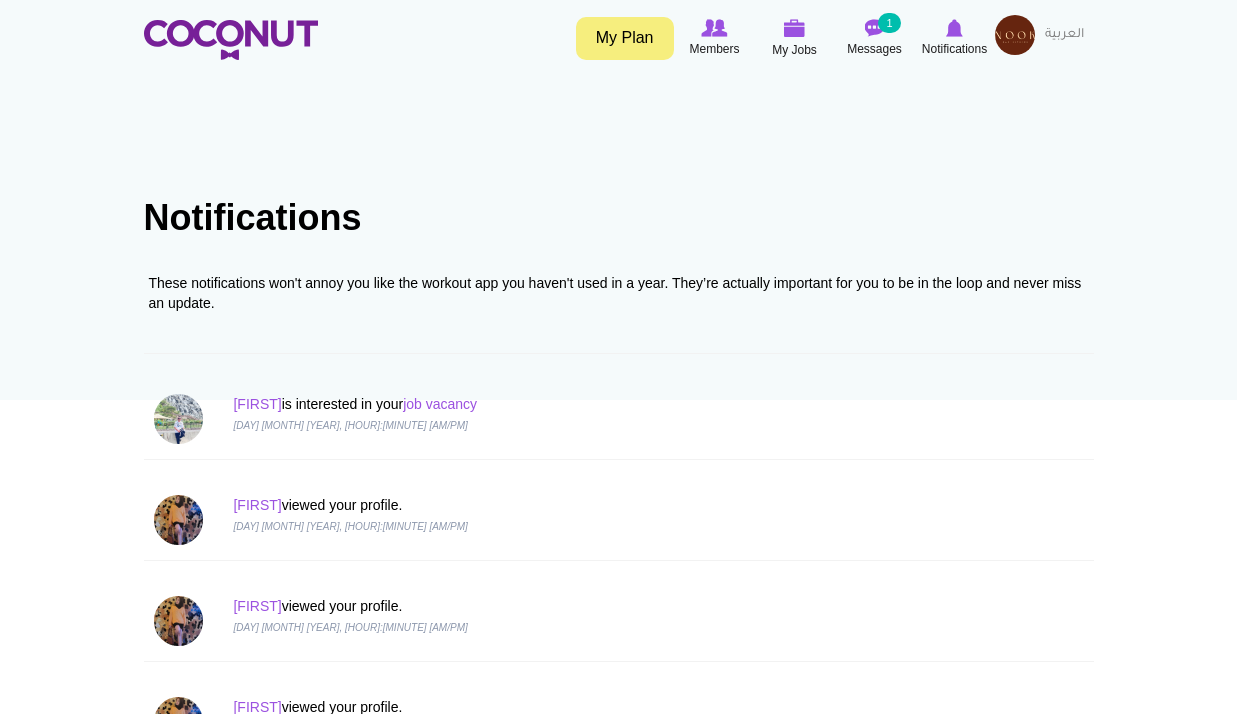 scroll, scrollTop: 0, scrollLeft: 0, axis: both 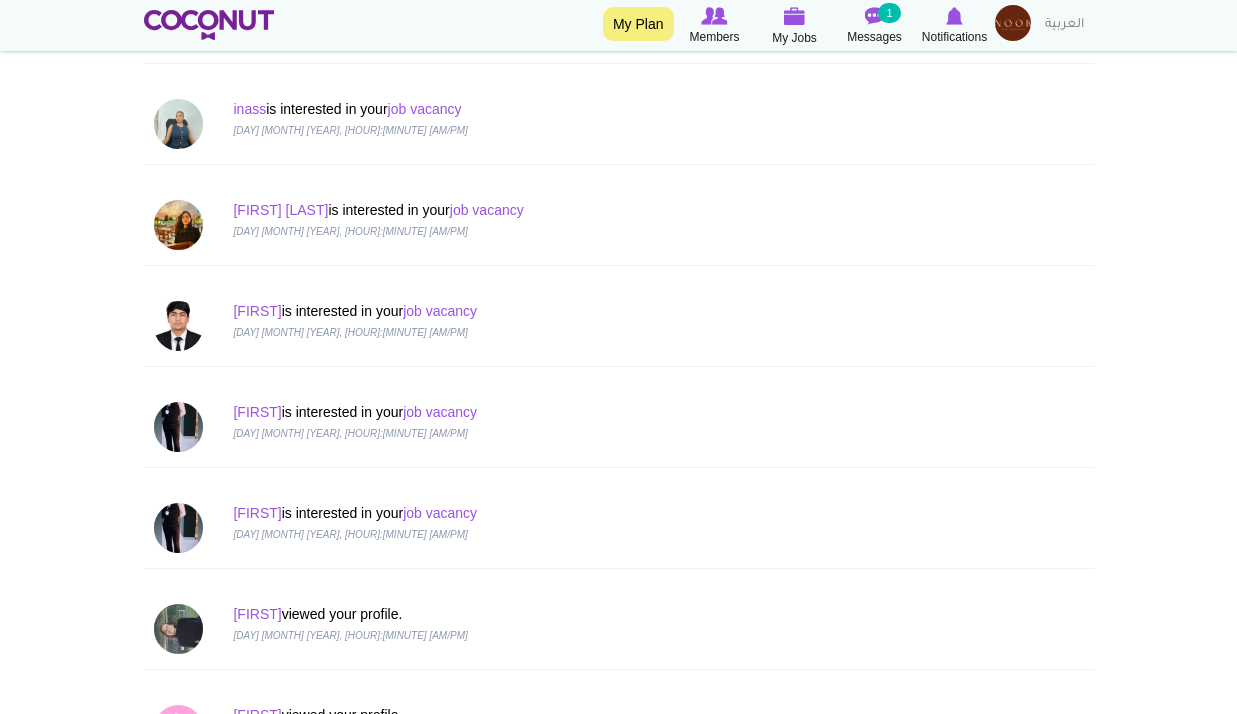 click at bounding box center [1013, 23] 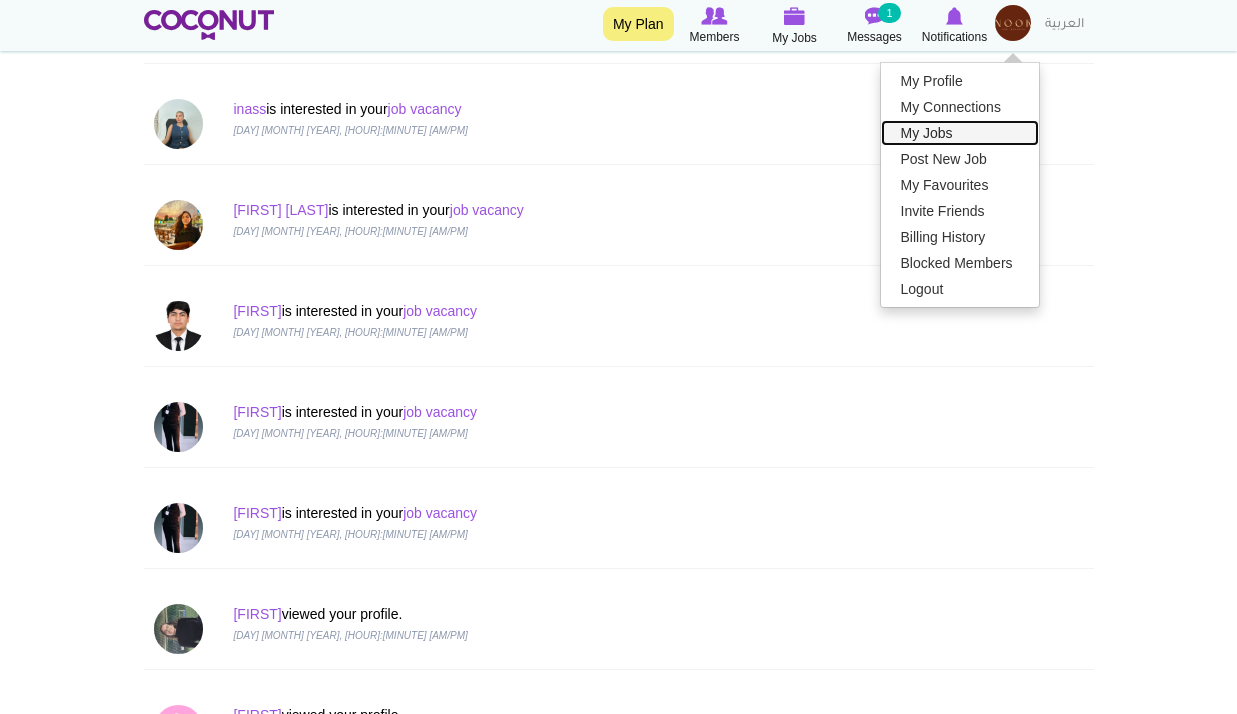 click on "My Jobs" at bounding box center [960, 133] 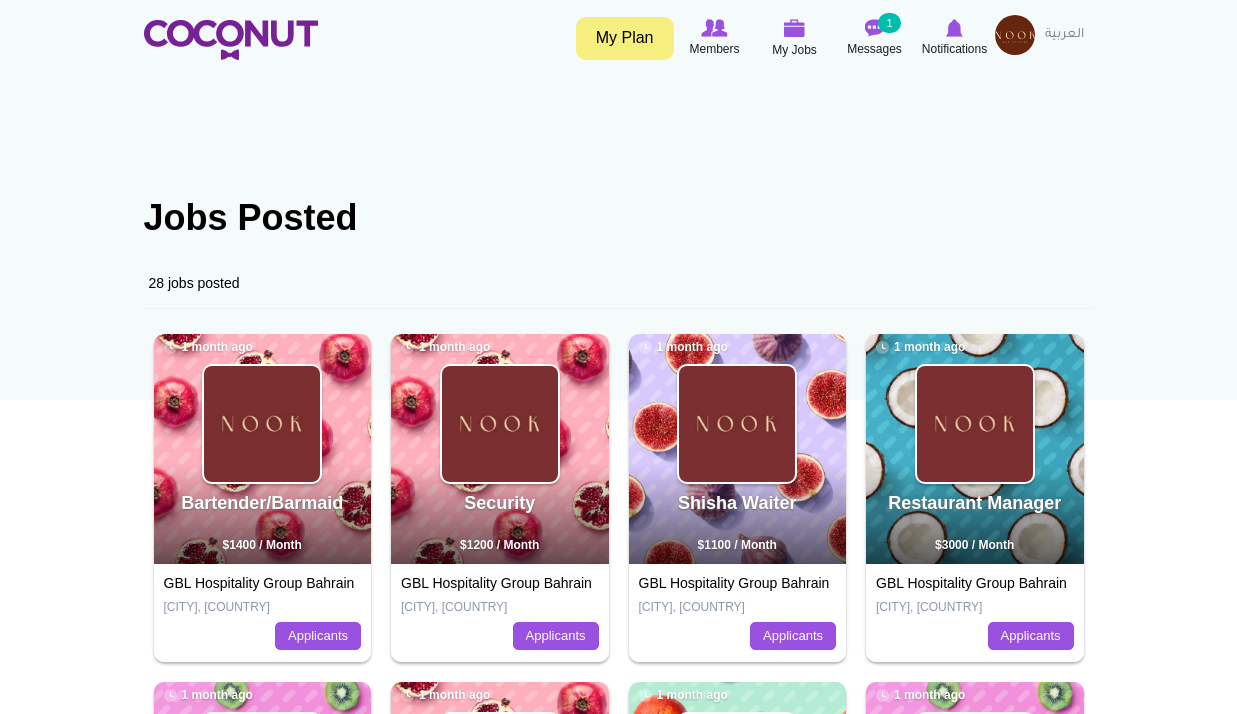scroll, scrollTop: 0, scrollLeft: 0, axis: both 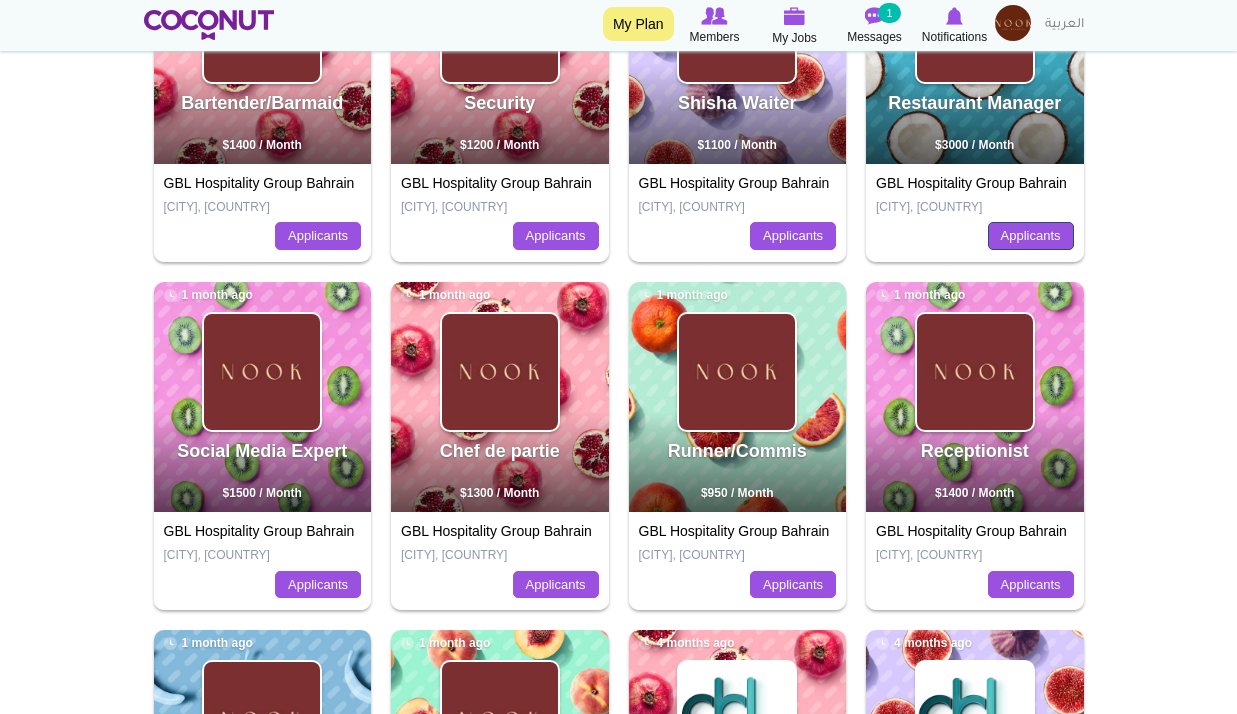 click on "Applicants" at bounding box center (1031, 236) 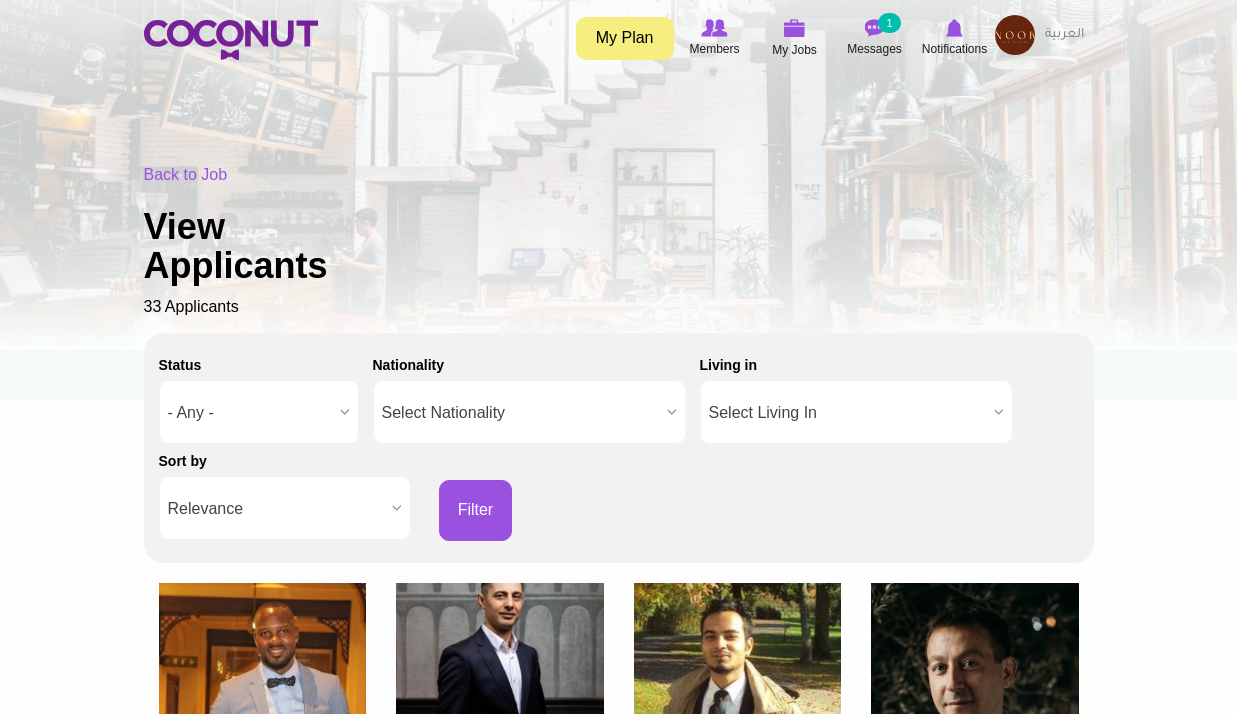 scroll, scrollTop: 0, scrollLeft: 0, axis: both 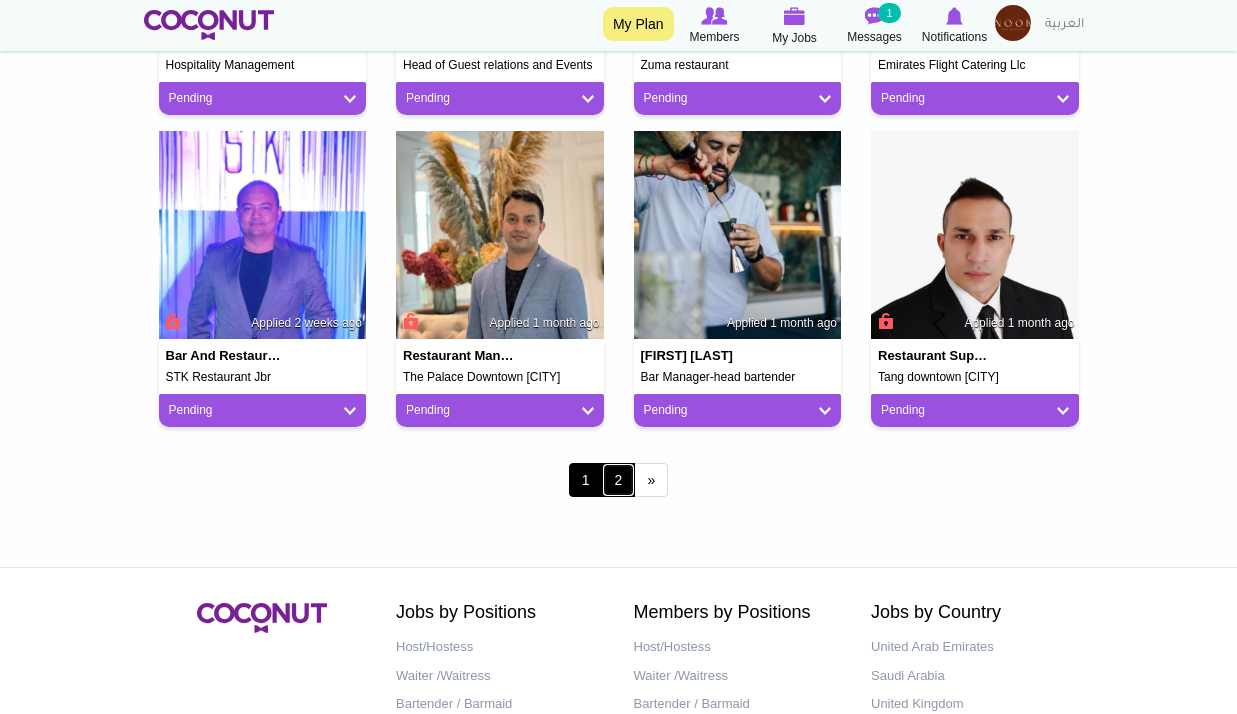 click on "2" at bounding box center (619, 480) 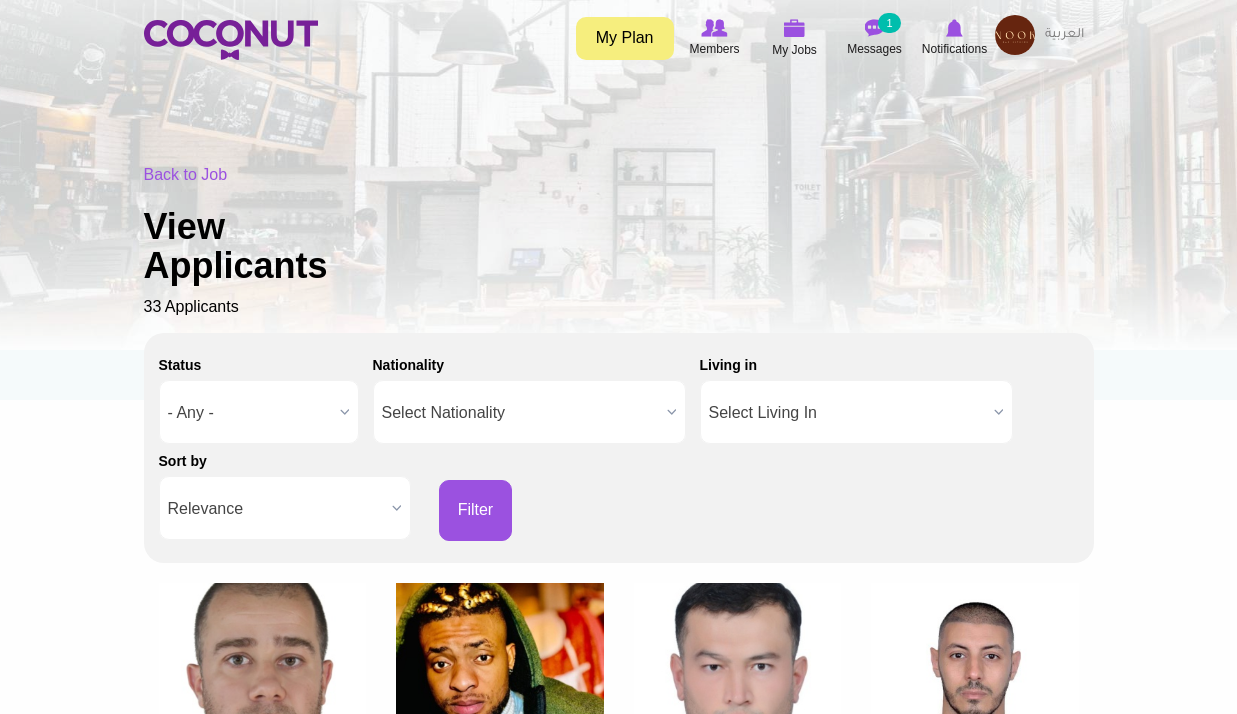 scroll, scrollTop: 0, scrollLeft: 0, axis: both 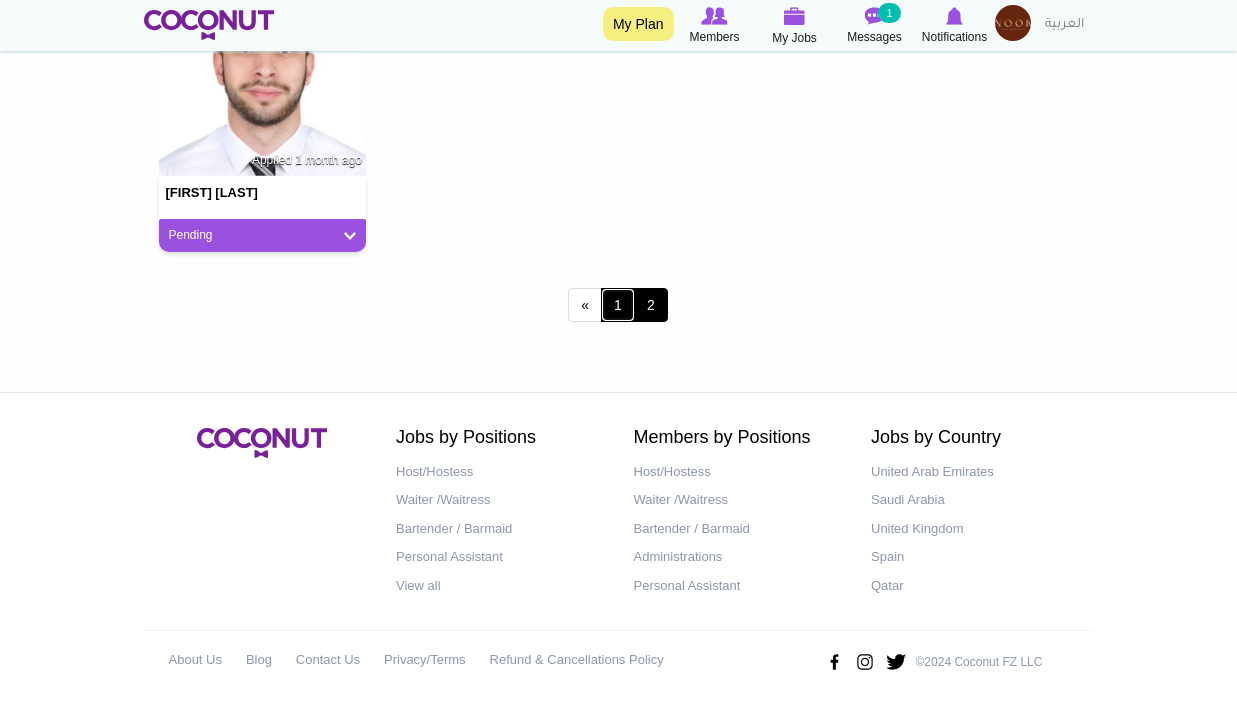 click on "1" at bounding box center [0, 0] 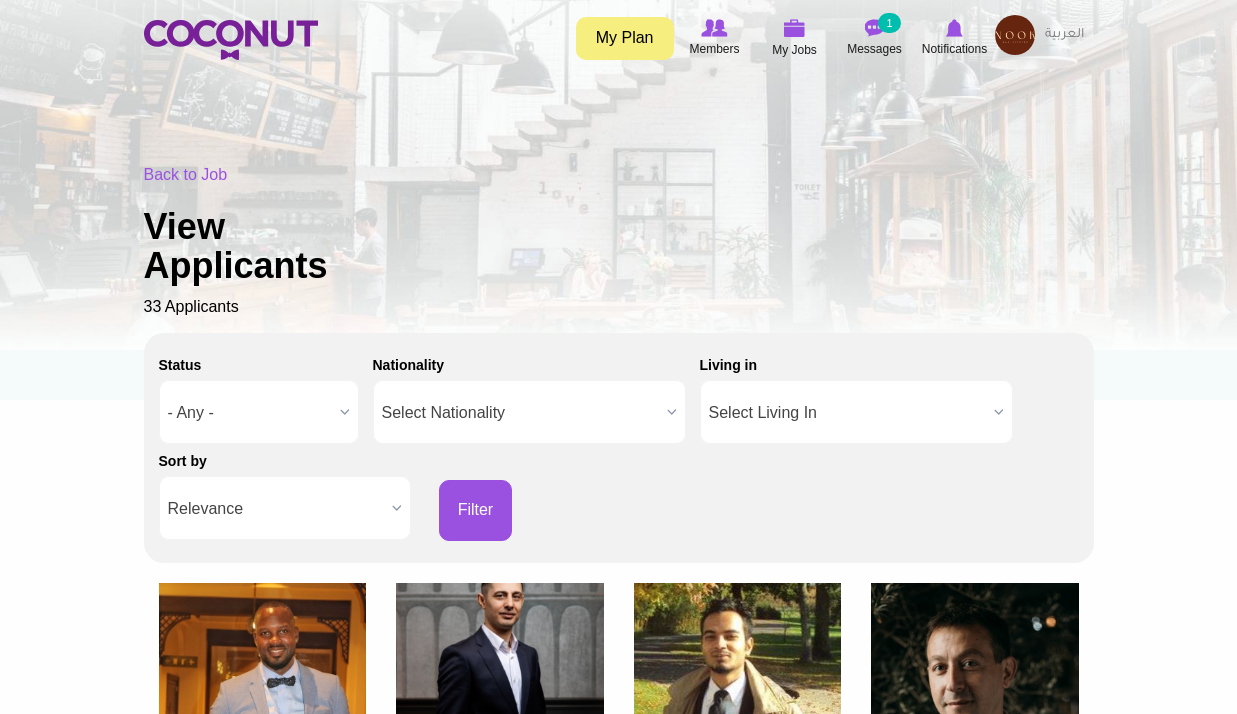 scroll, scrollTop: 0, scrollLeft: 0, axis: both 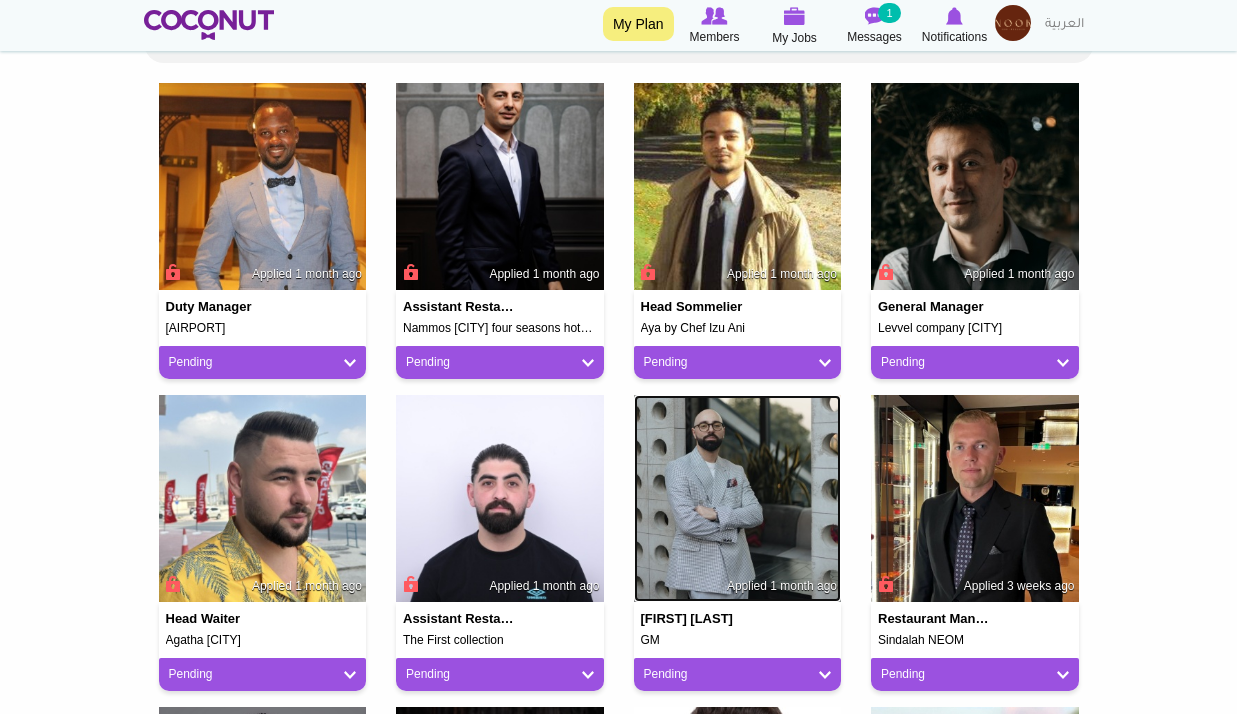 click at bounding box center (738, 499) 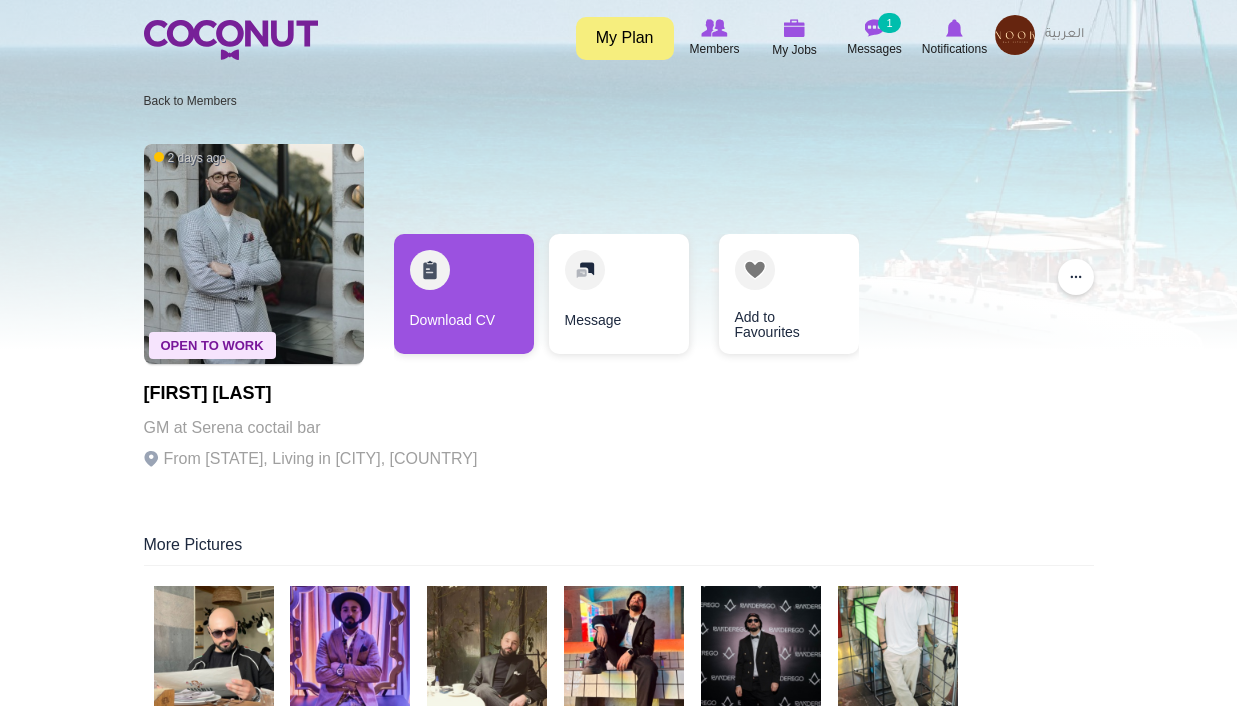 scroll, scrollTop: 0, scrollLeft: 0, axis: both 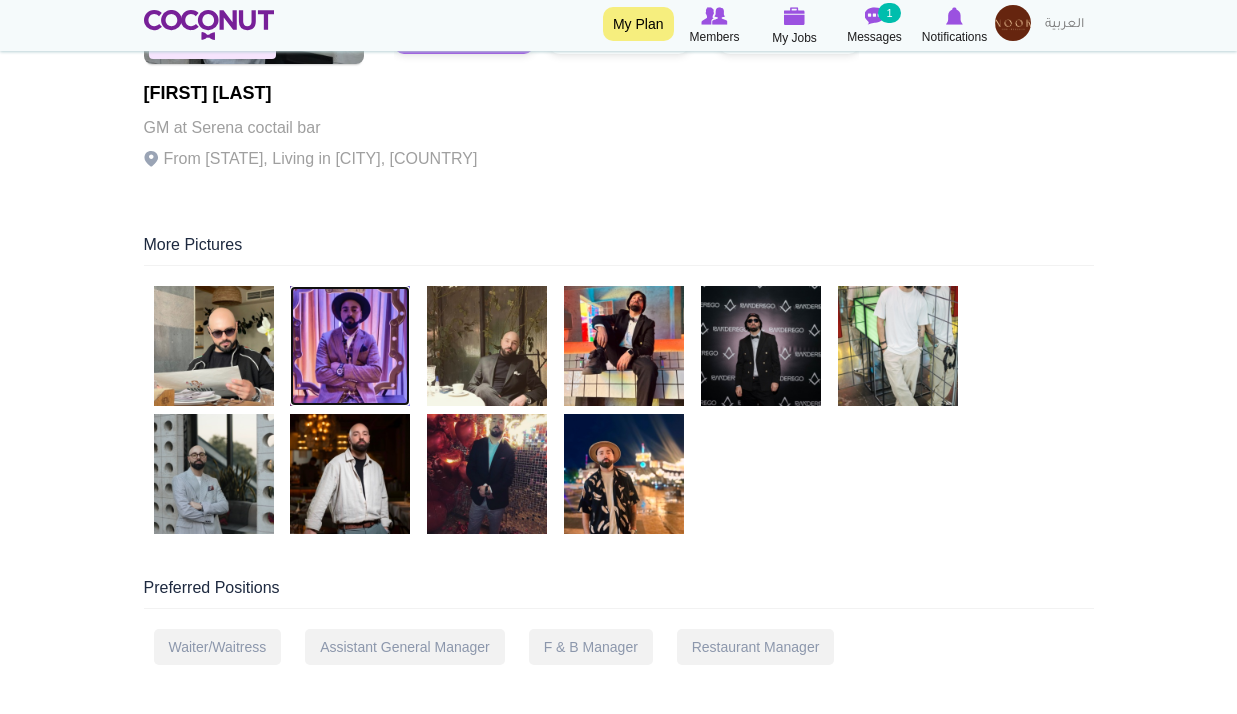 click at bounding box center [350, 346] 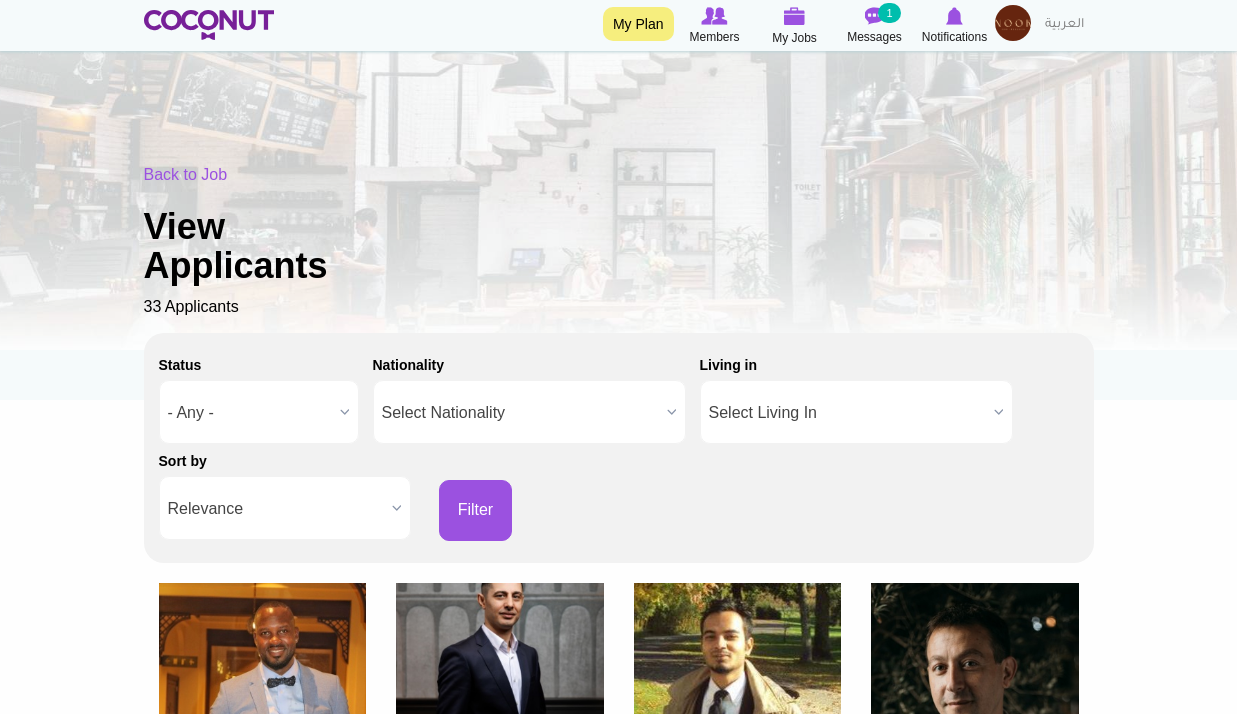 scroll, scrollTop: 500, scrollLeft: 0, axis: vertical 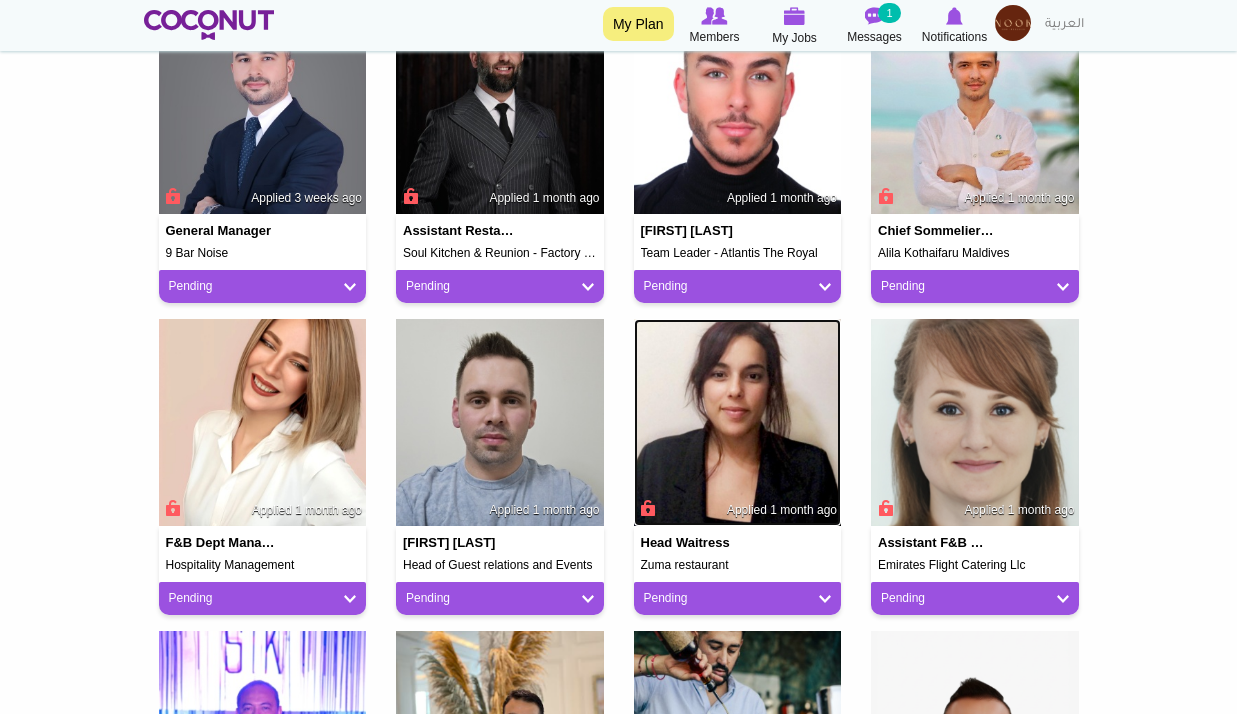 click at bounding box center (738, 423) 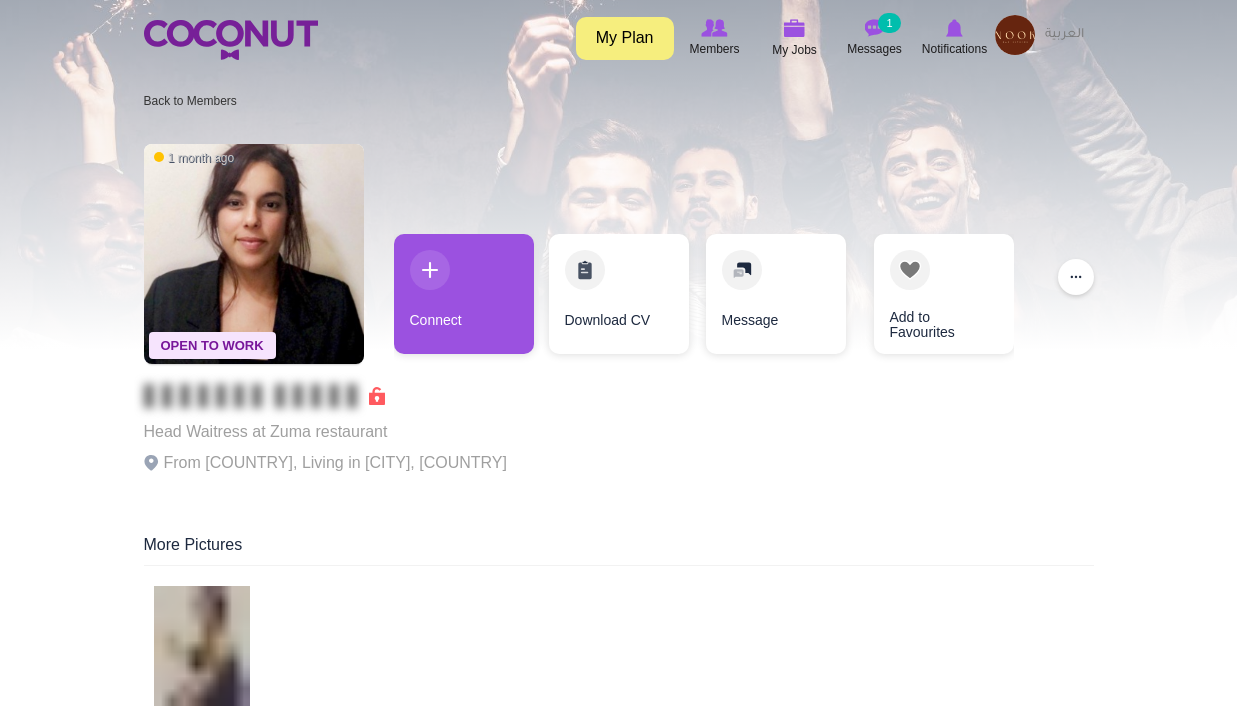 scroll, scrollTop: 0, scrollLeft: 0, axis: both 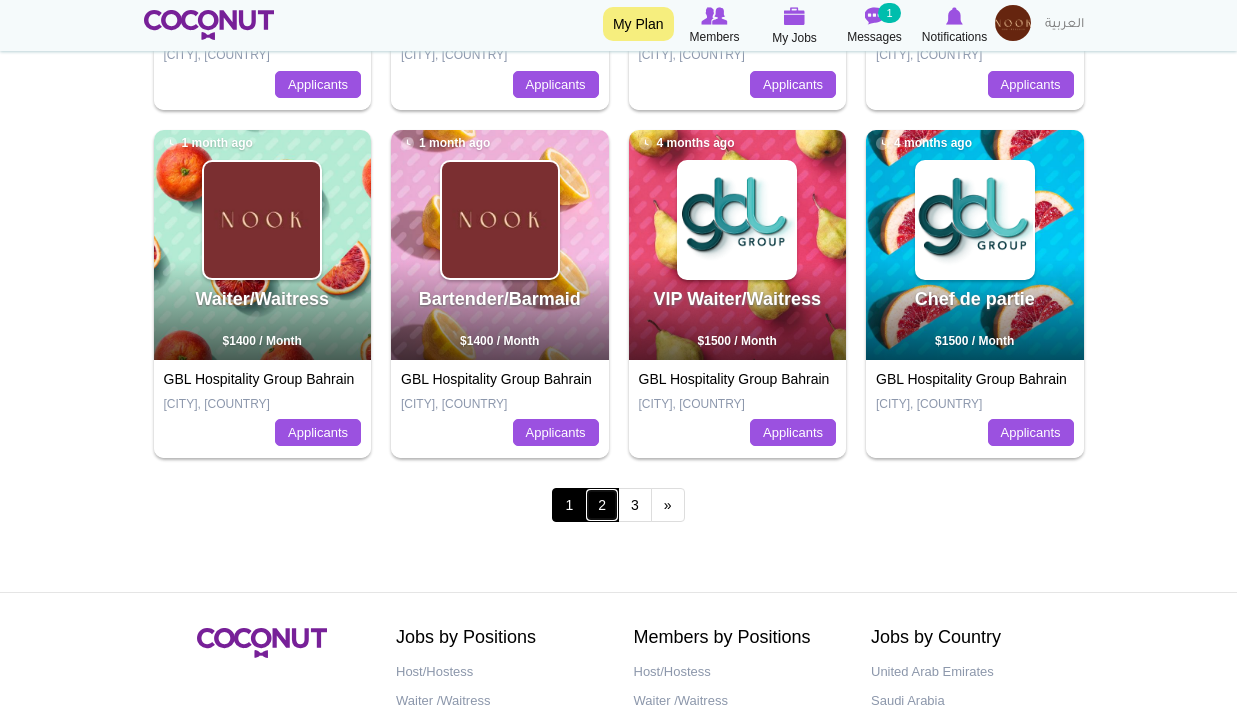 click on "2" at bounding box center [602, 505] 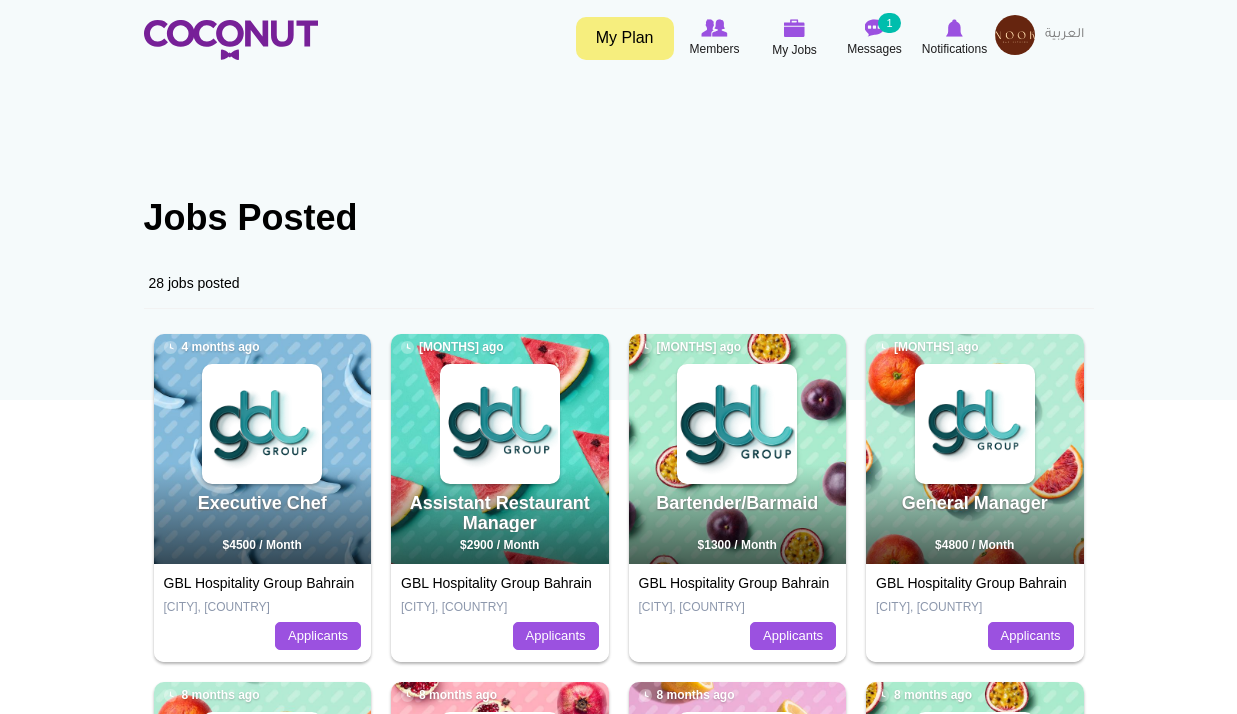 scroll, scrollTop: 0, scrollLeft: 0, axis: both 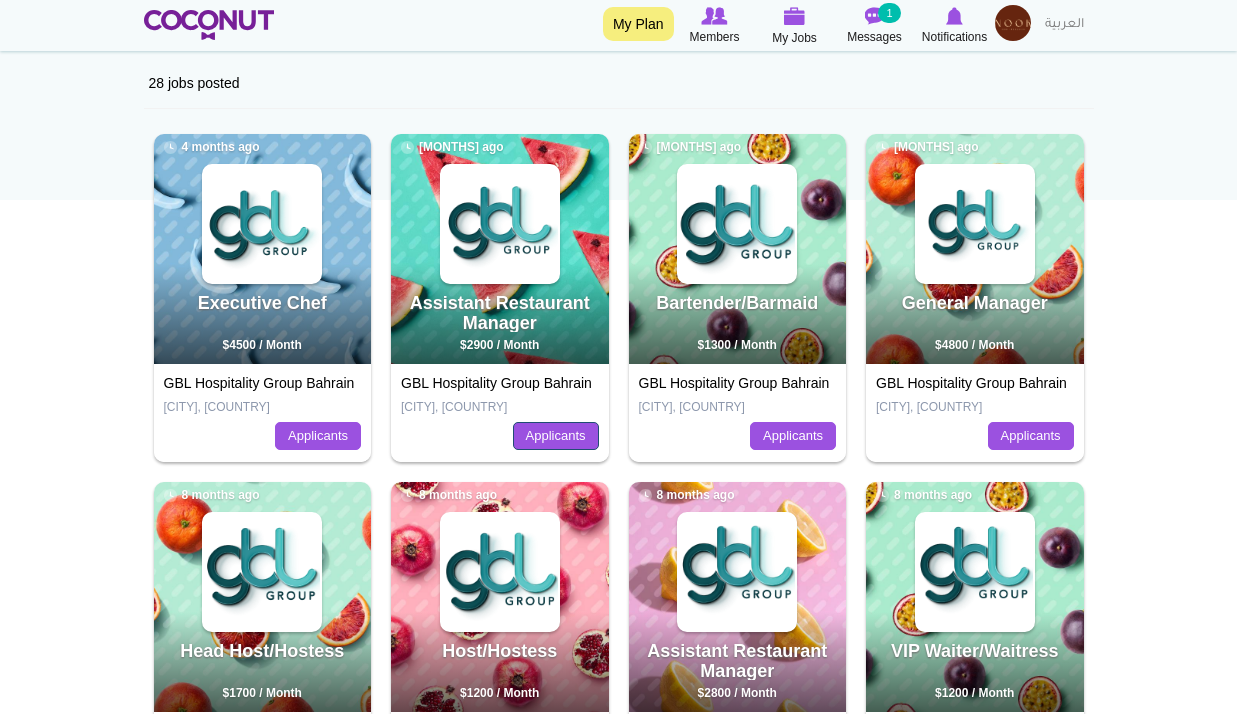 click on "Applicants" at bounding box center (556, 436) 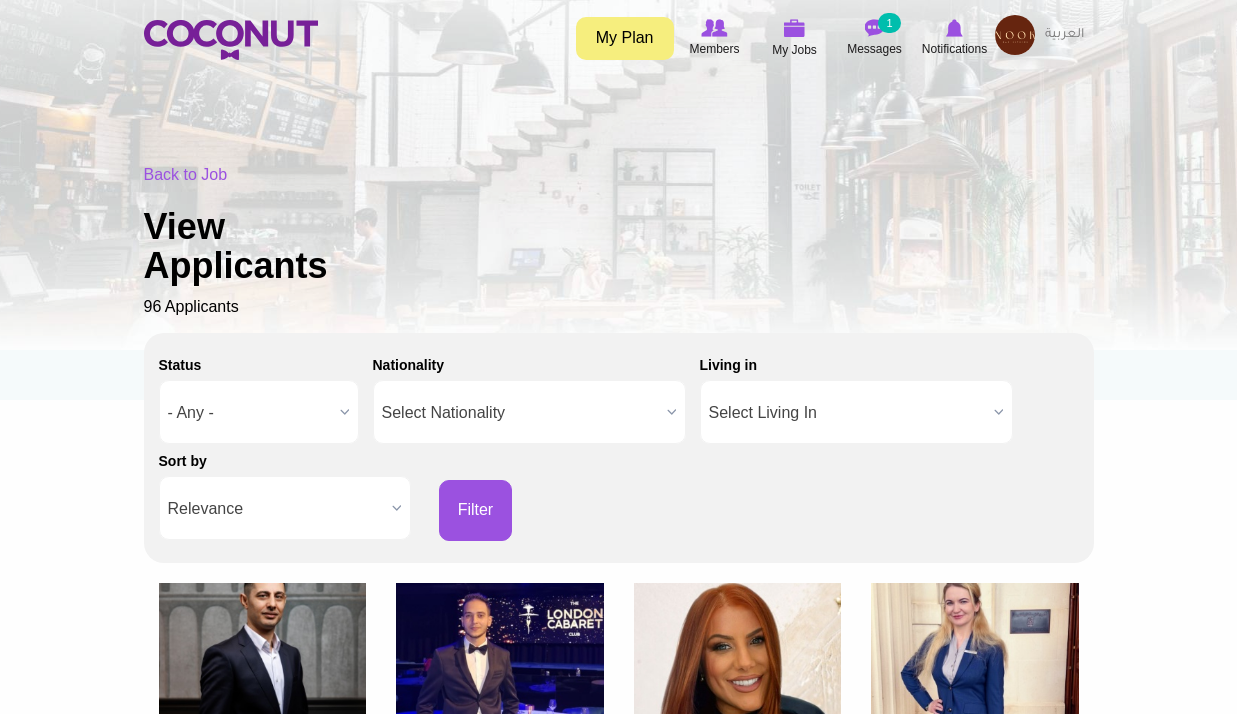 scroll, scrollTop: 0, scrollLeft: 0, axis: both 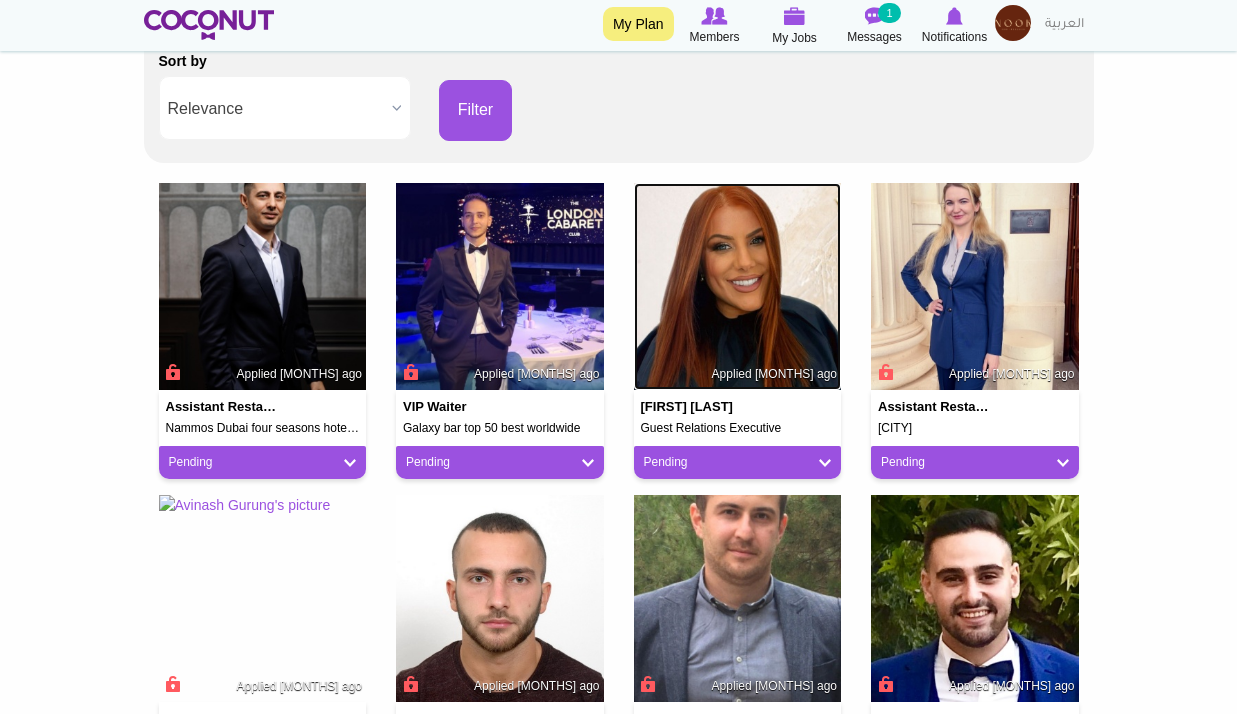 click at bounding box center [738, 287] 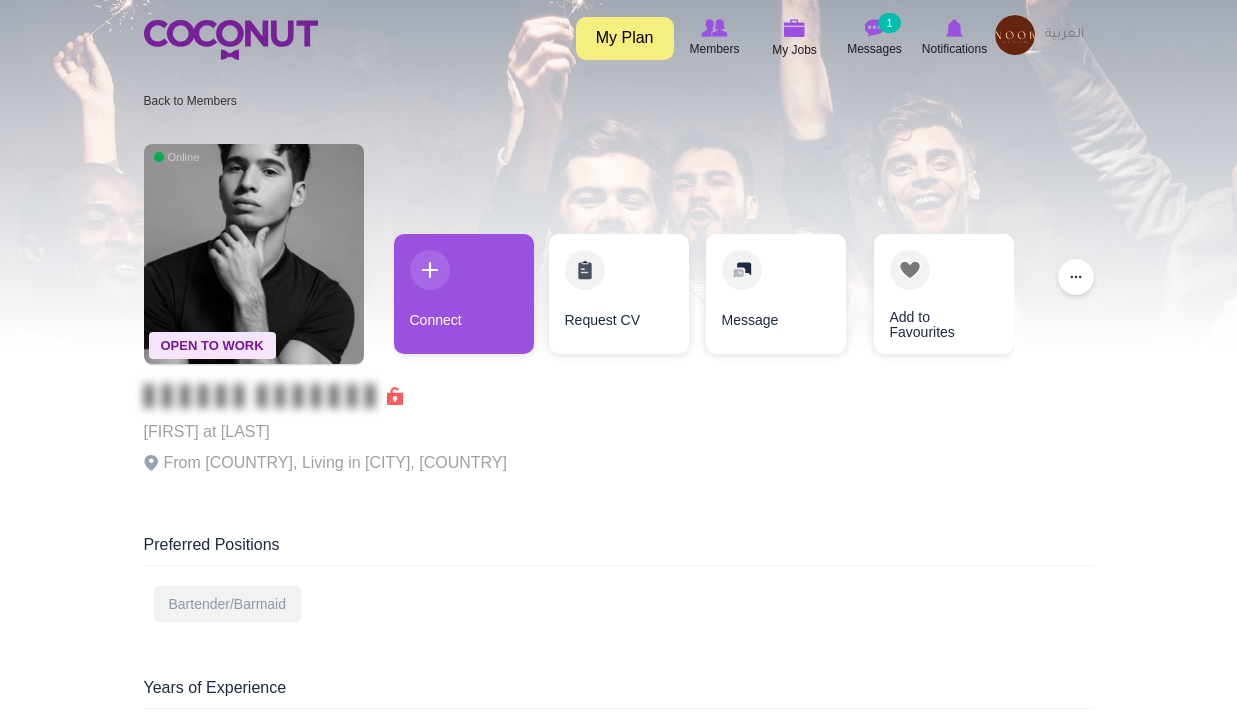 scroll, scrollTop: 0, scrollLeft: 0, axis: both 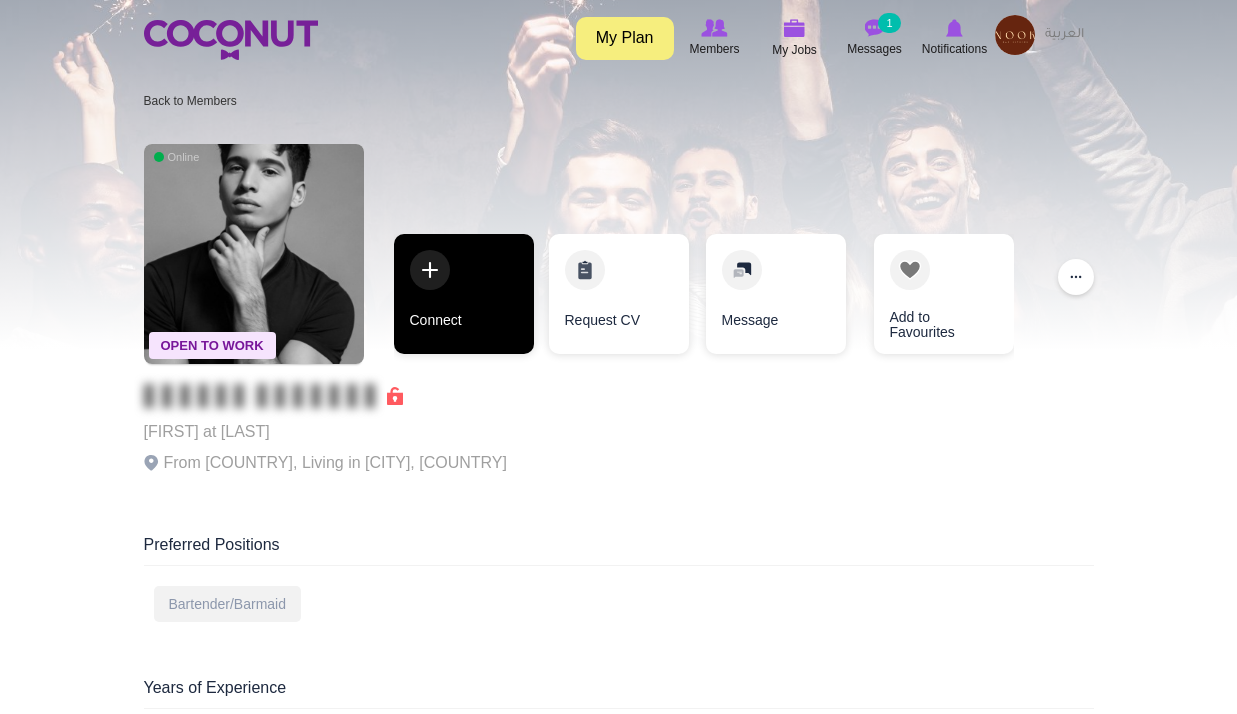click on "Connect" at bounding box center [464, 294] 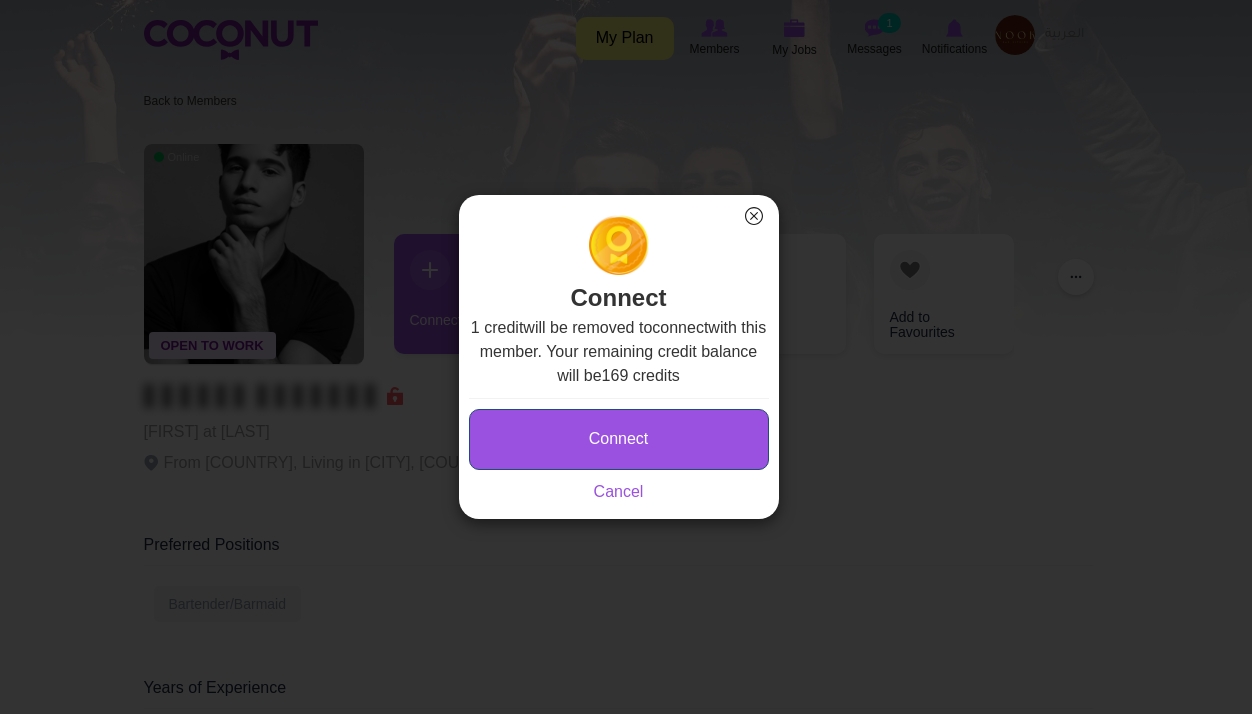 click on "Connect" at bounding box center [619, 439] 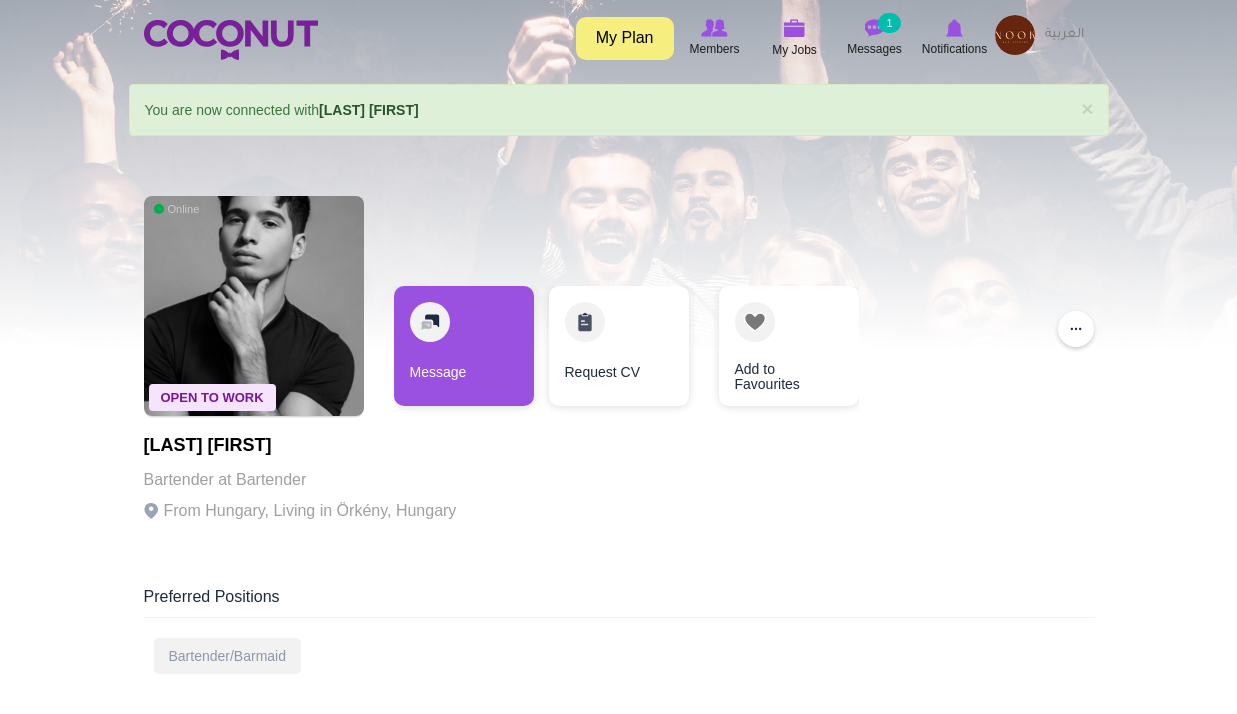 scroll, scrollTop: 0, scrollLeft: 0, axis: both 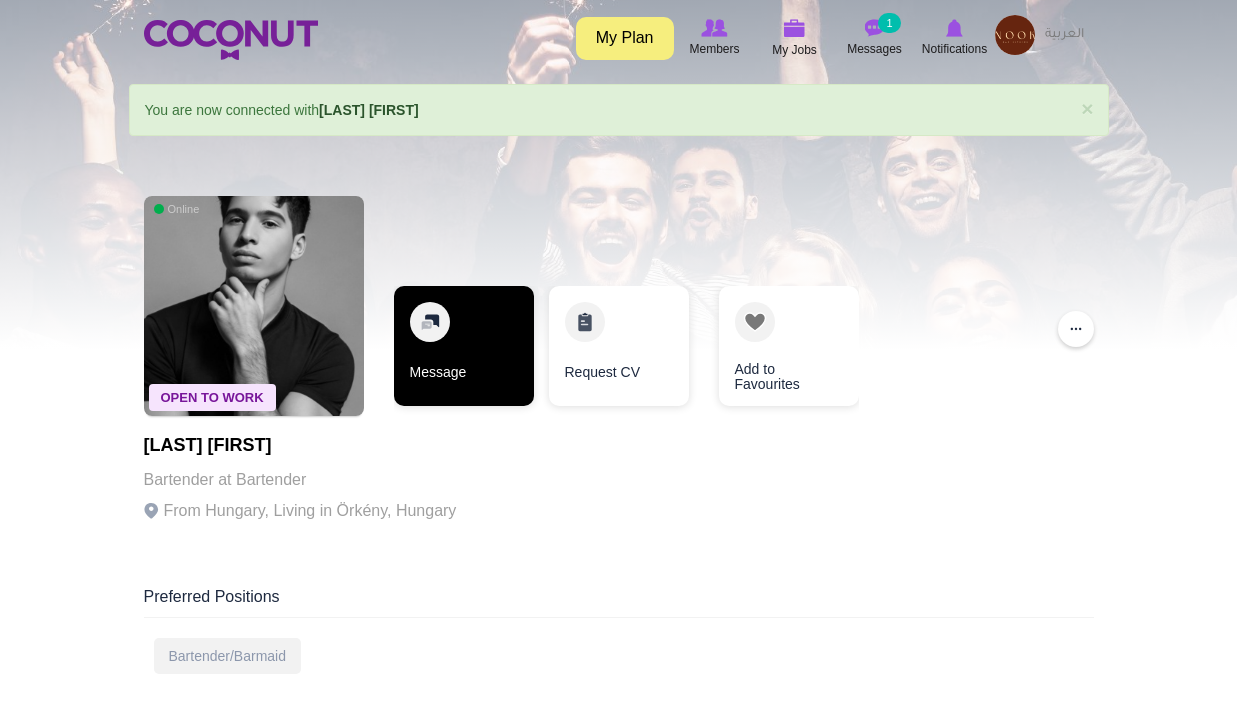 click on "Message" at bounding box center [464, 346] 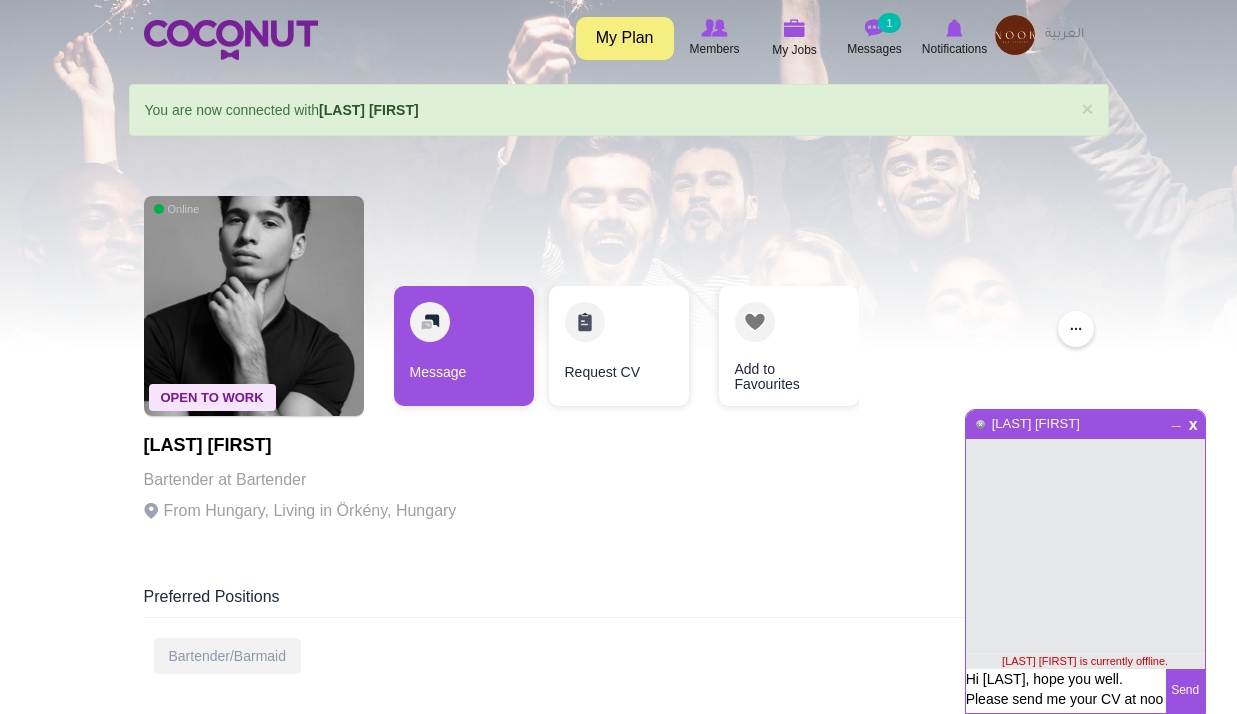 scroll, scrollTop: 0, scrollLeft: 0, axis: both 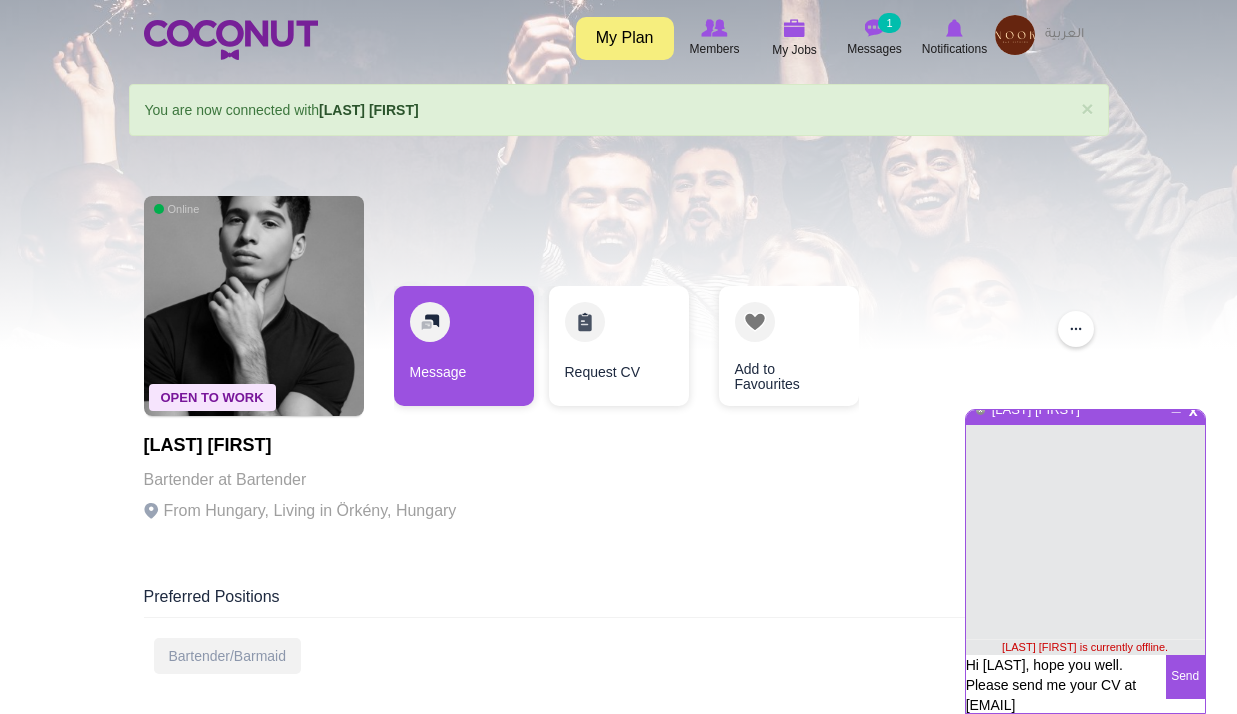 type on "Hi [LAST], hope you well. Please send me your CV at [EMAIL]" 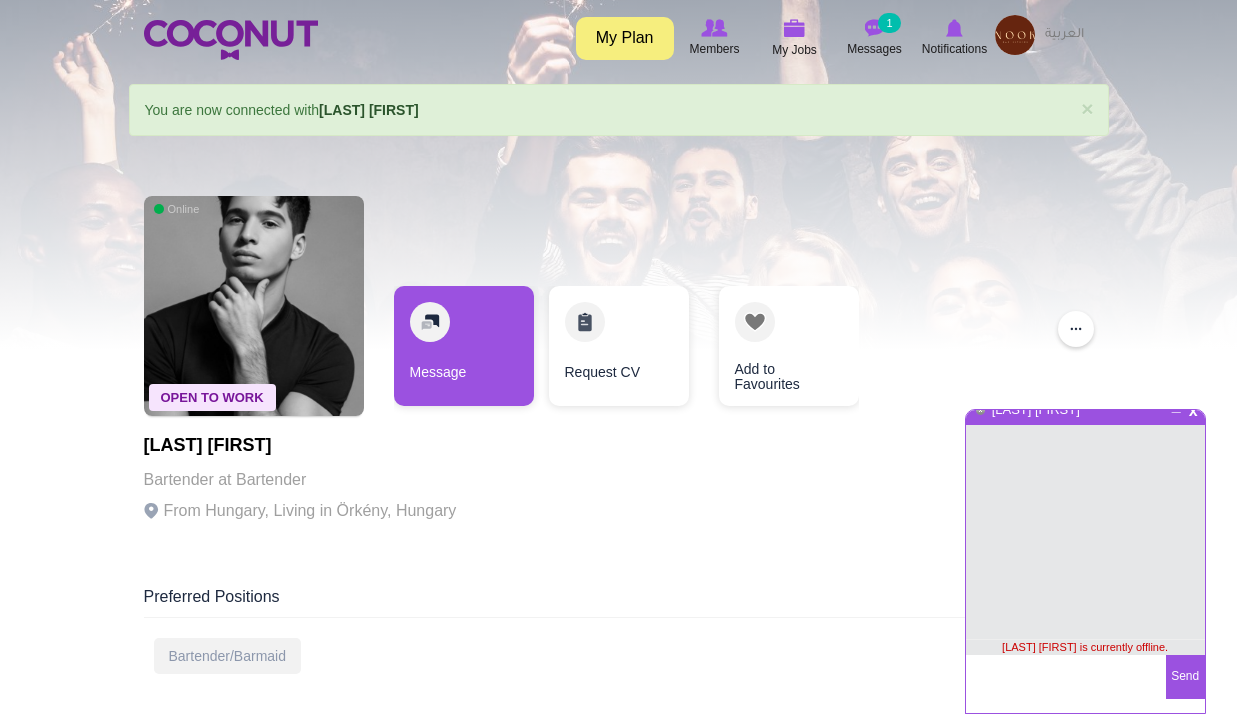scroll, scrollTop: 5, scrollLeft: 0, axis: vertical 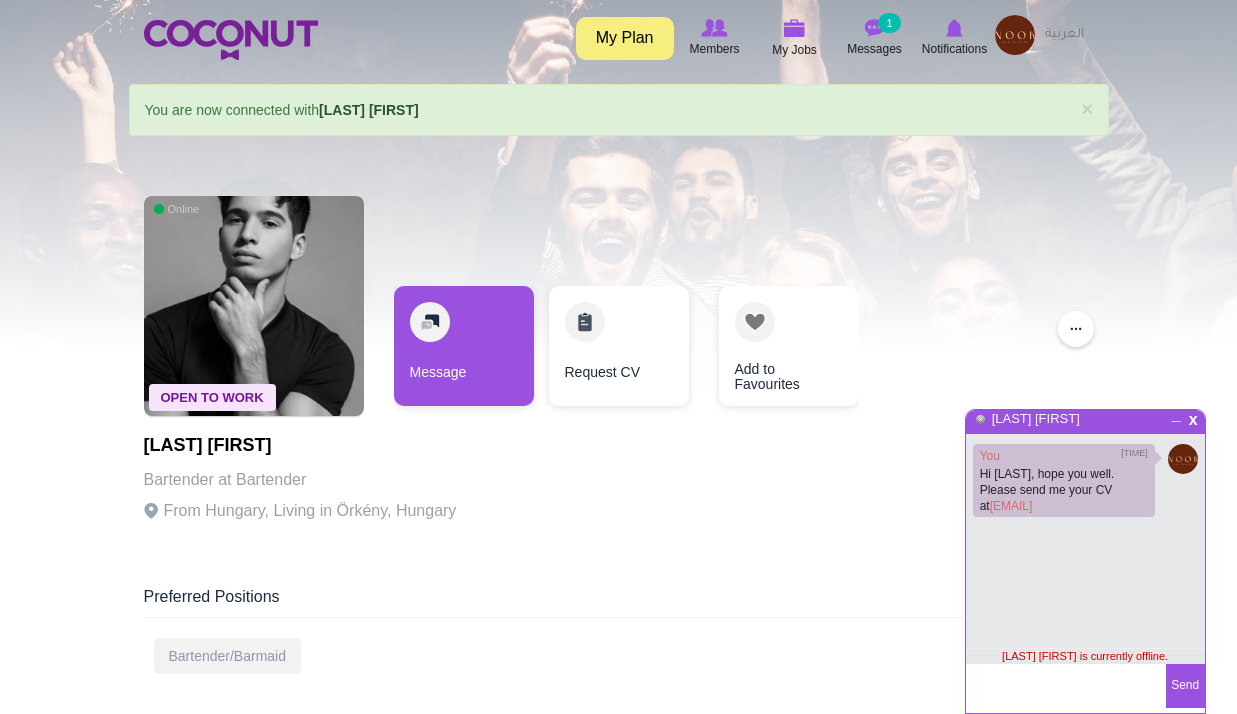 click on "Open To Work
Online
Balogh Bálint
Bartender at Bartender From Hungary, Living in Örkény, Hungary
Message
Request CV
Add to Favourites Add to Favourites
...
Remove from connection
Report User
Block User" at bounding box center (619, 366) 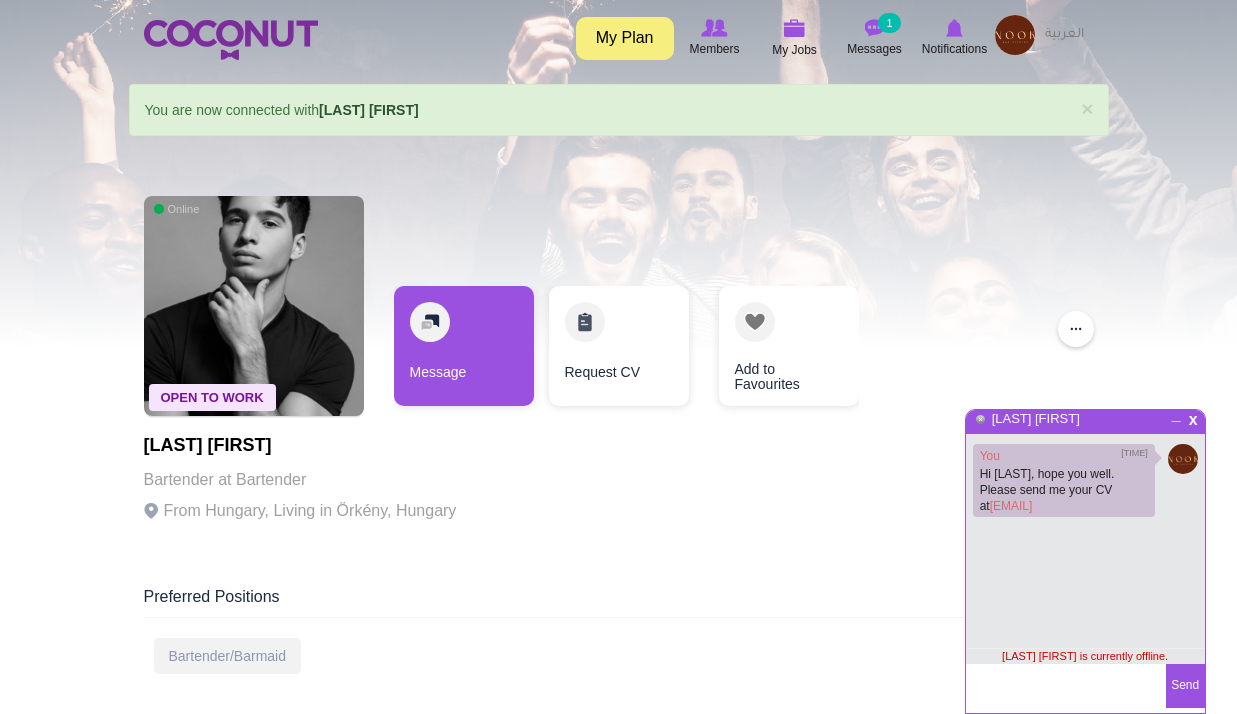 drag, startPoint x: 322, startPoint y: 64, endPoint x: 295, endPoint y: 51, distance: 29.966648 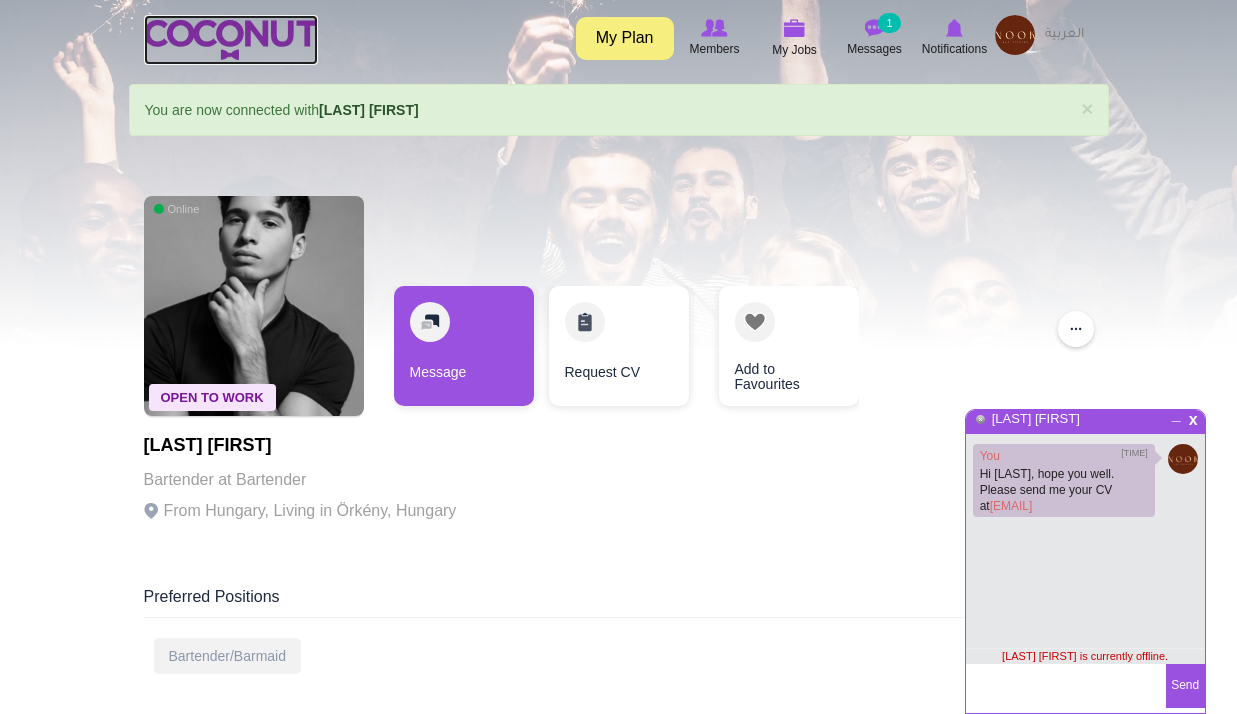 click at bounding box center (231, 40) 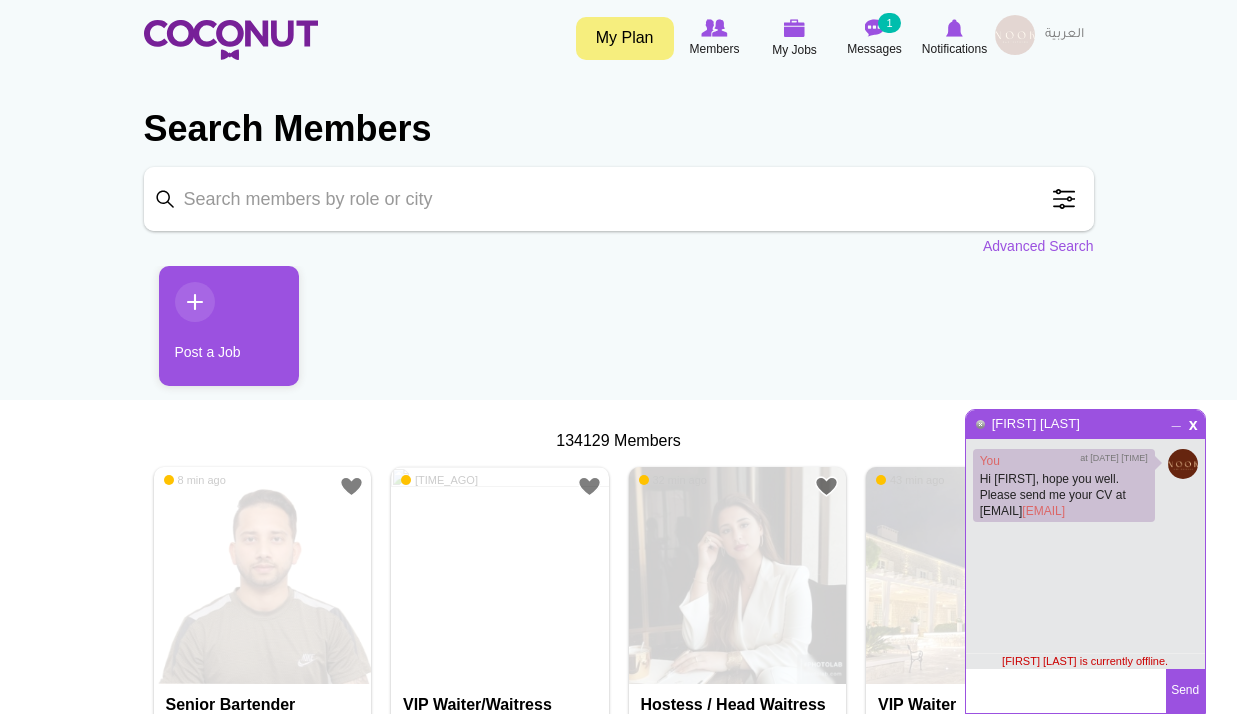 scroll, scrollTop: 0, scrollLeft: 0, axis: both 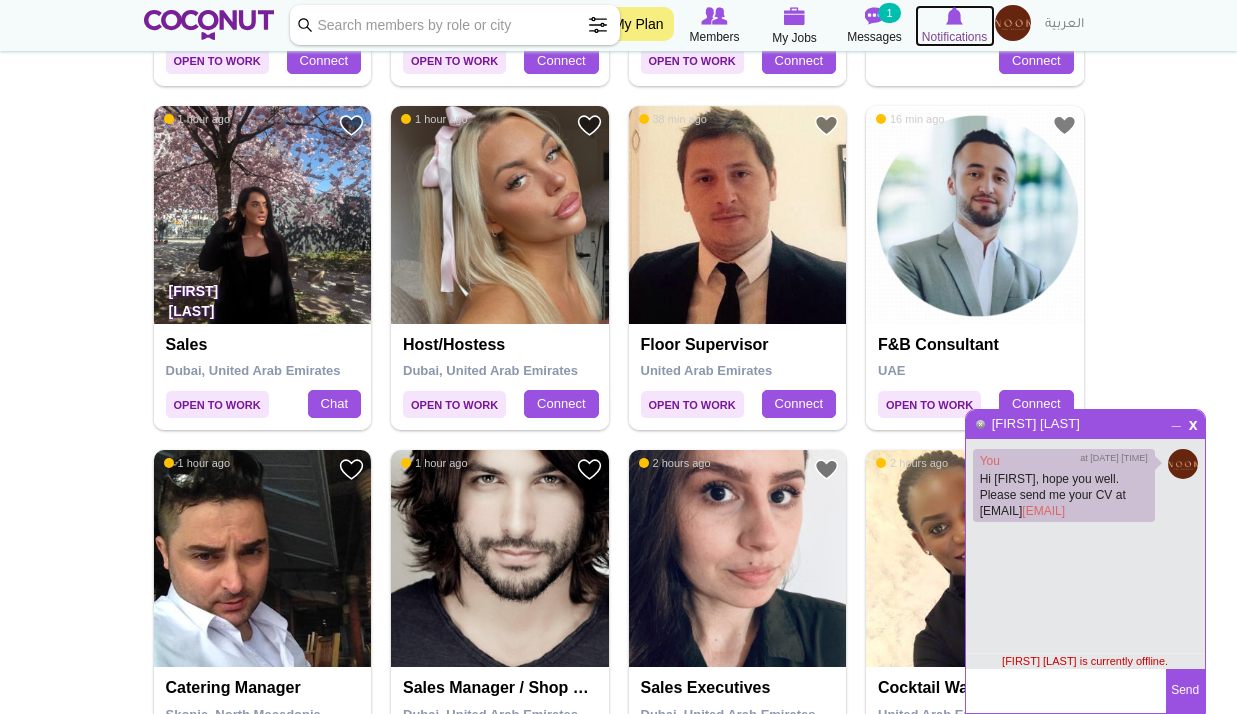 click on "Notifications" at bounding box center [954, 37] 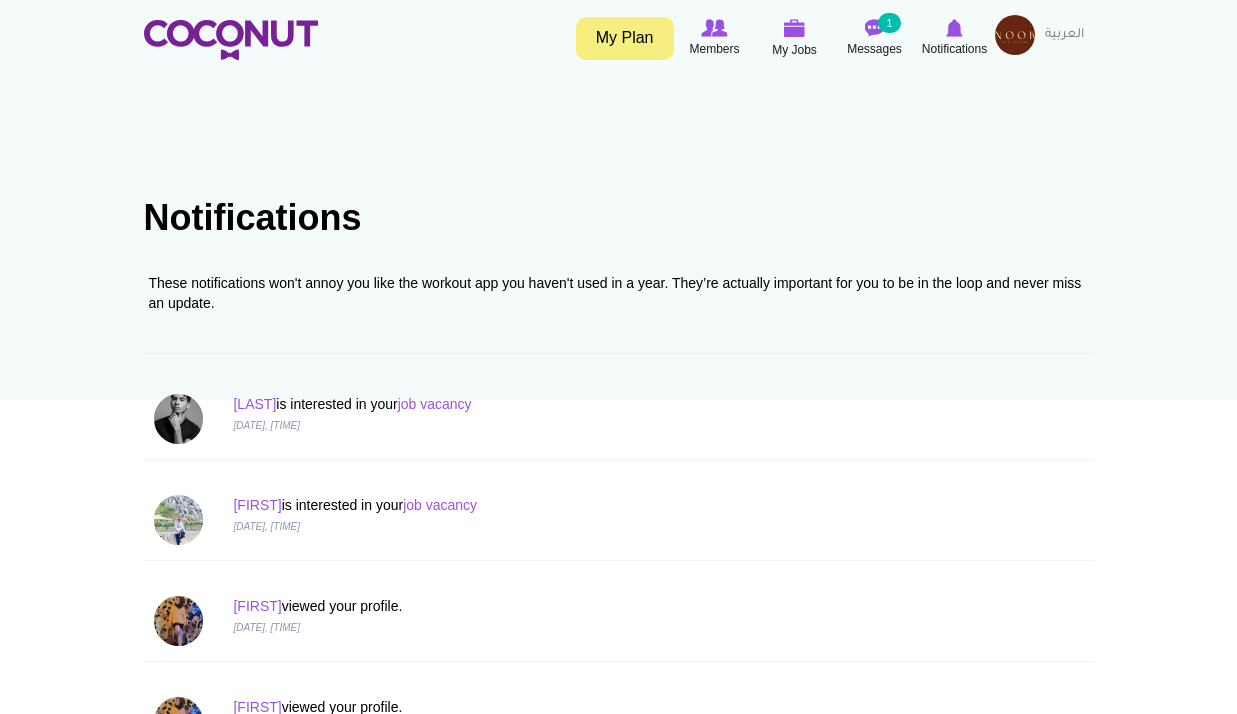 scroll, scrollTop: 0, scrollLeft: 0, axis: both 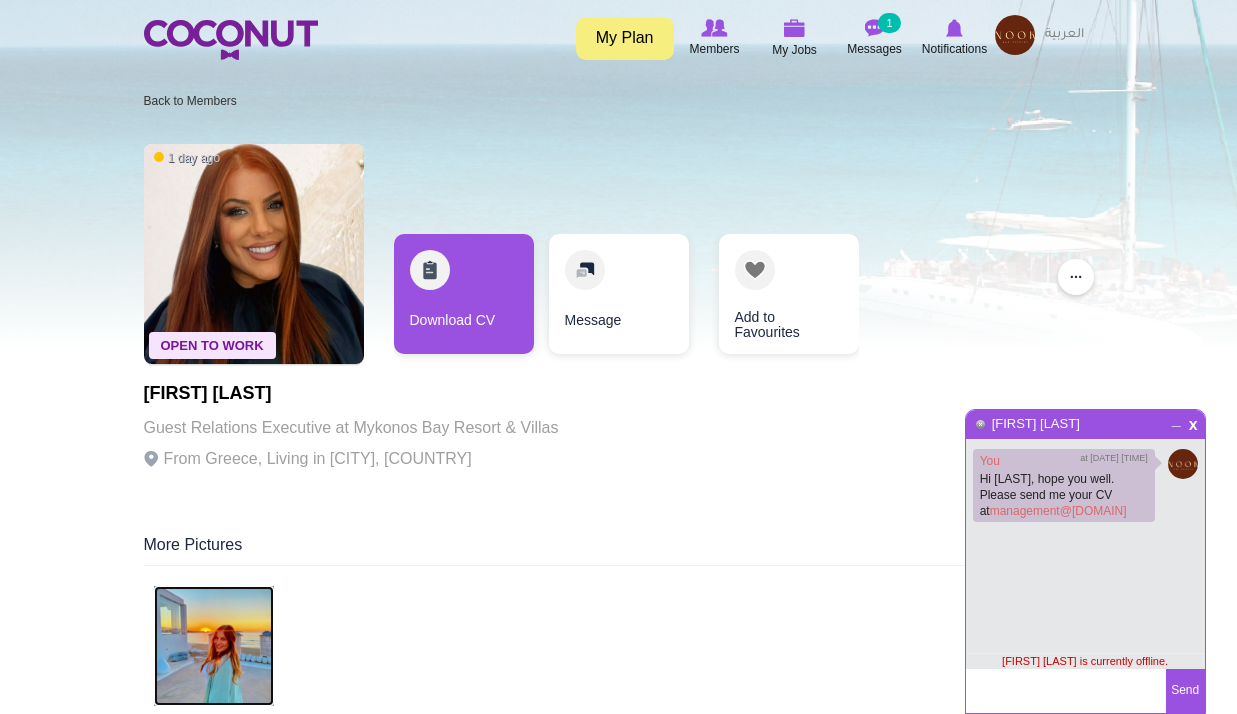 click at bounding box center [214, 646] 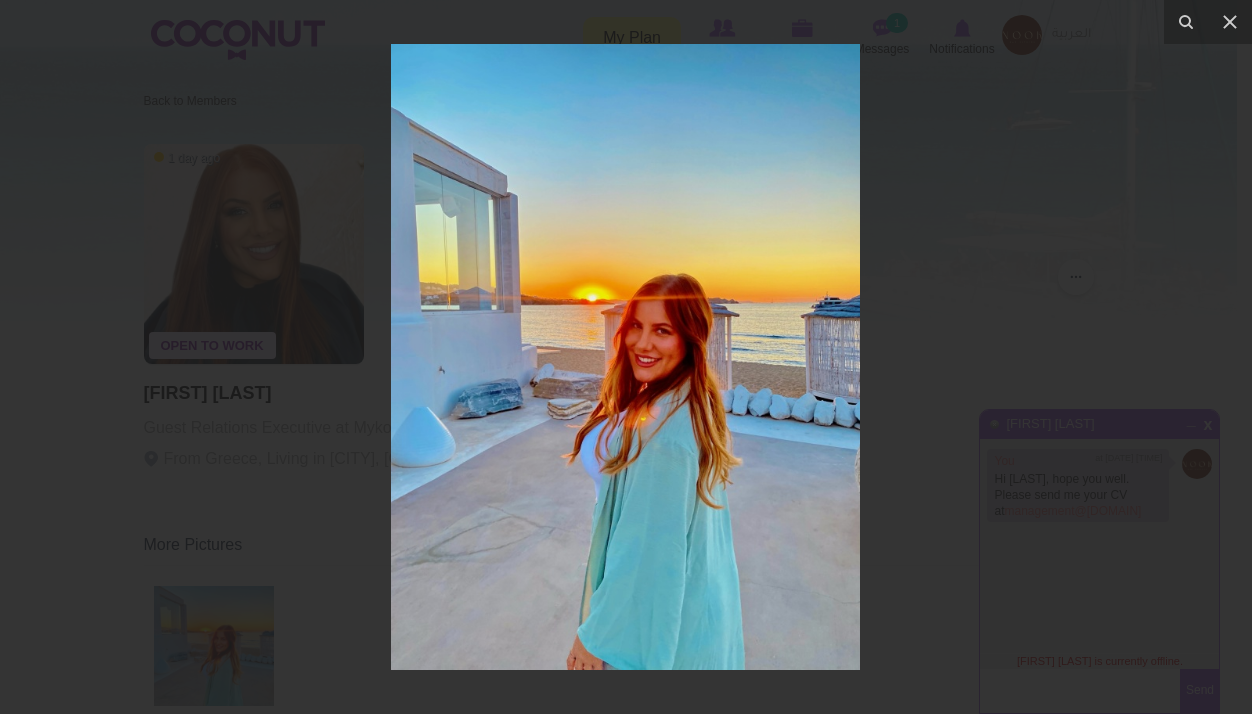 click at bounding box center (626, 357) 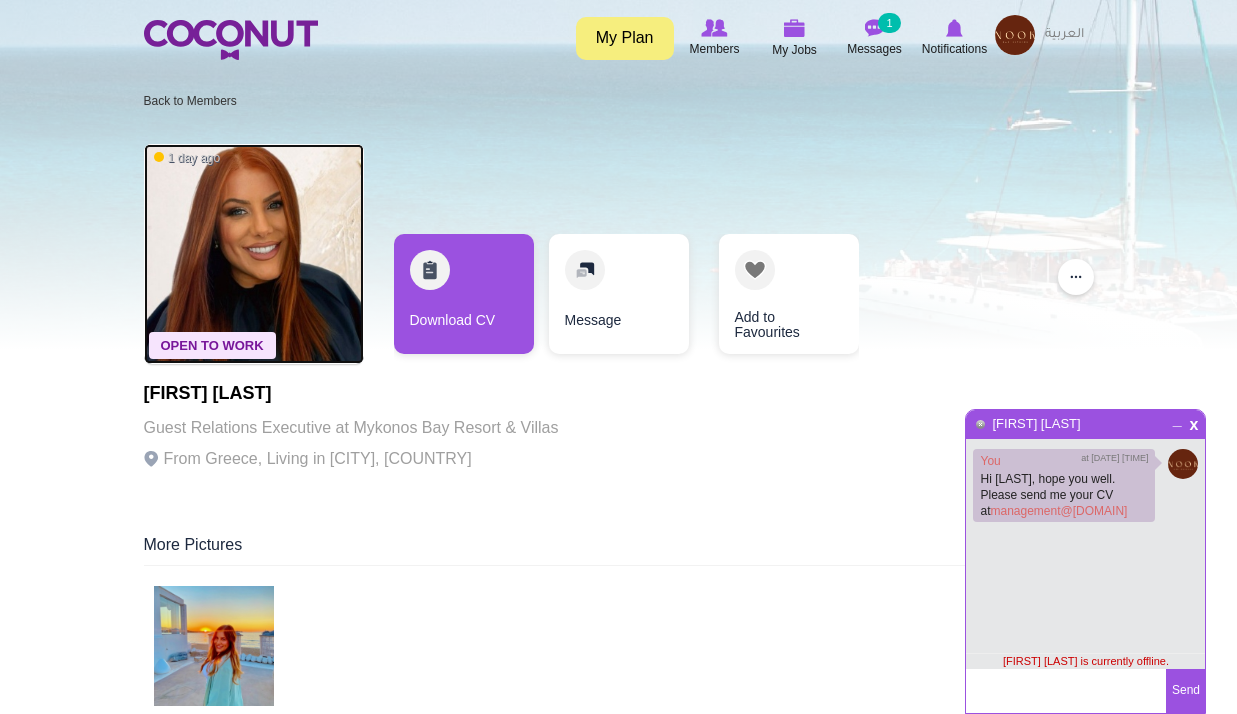 click at bounding box center [254, 254] 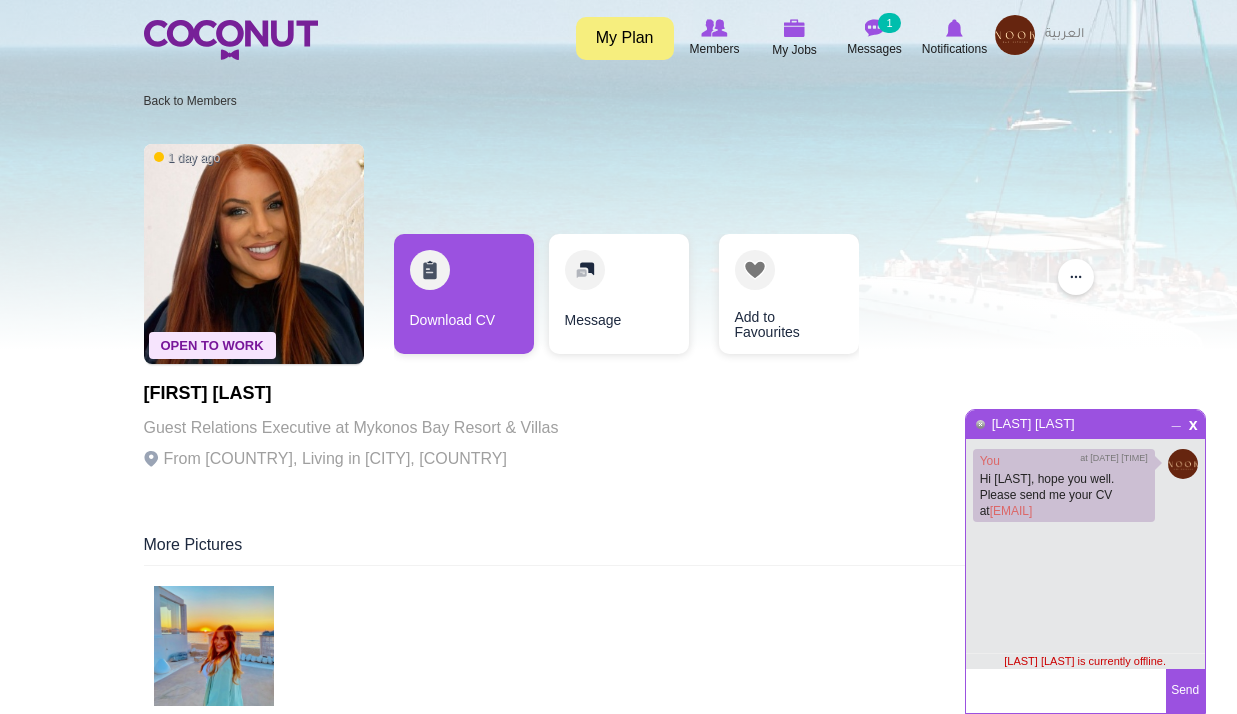 scroll, scrollTop: 0, scrollLeft: 0, axis: both 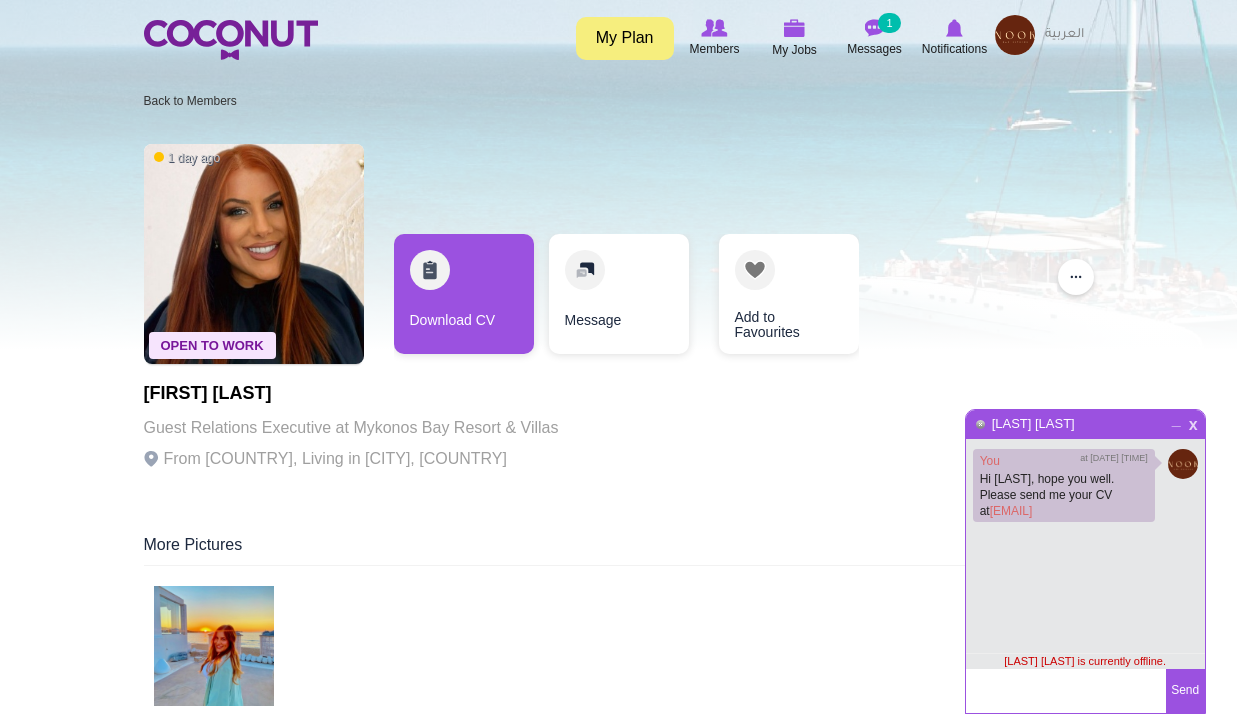 click on "x" at bounding box center [1193, 422] 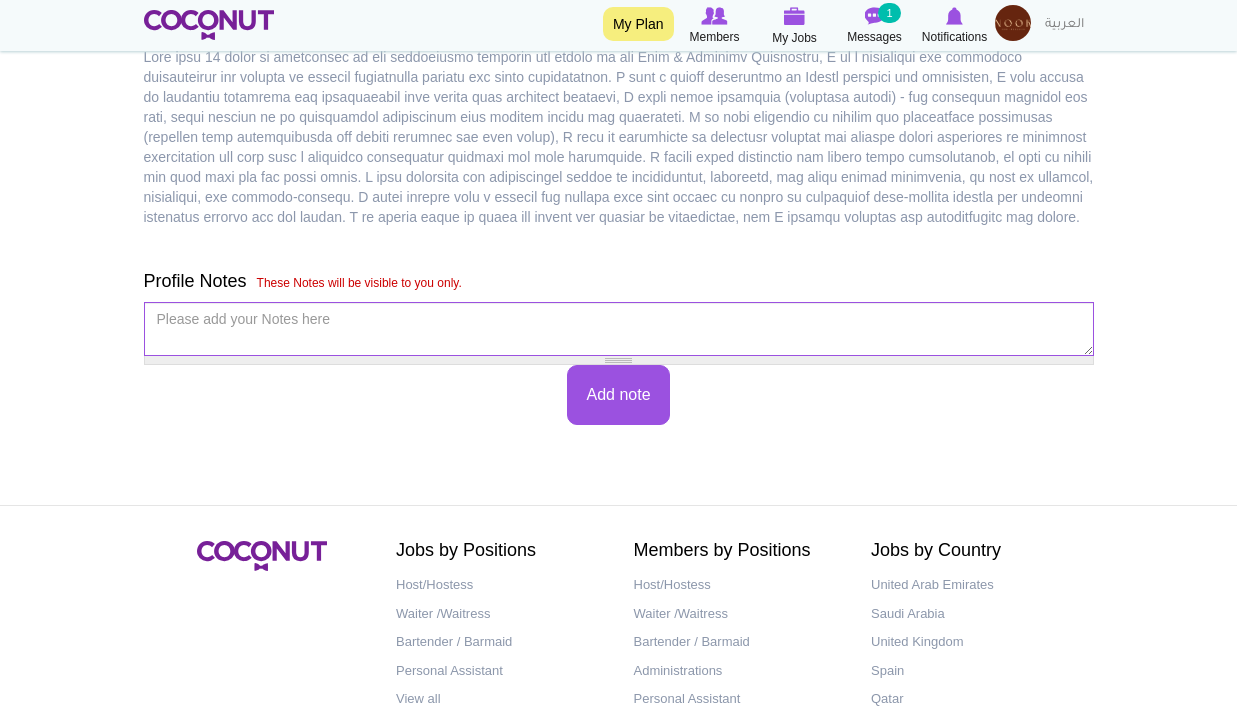 scroll, scrollTop: 1700, scrollLeft: 0, axis: vertical 